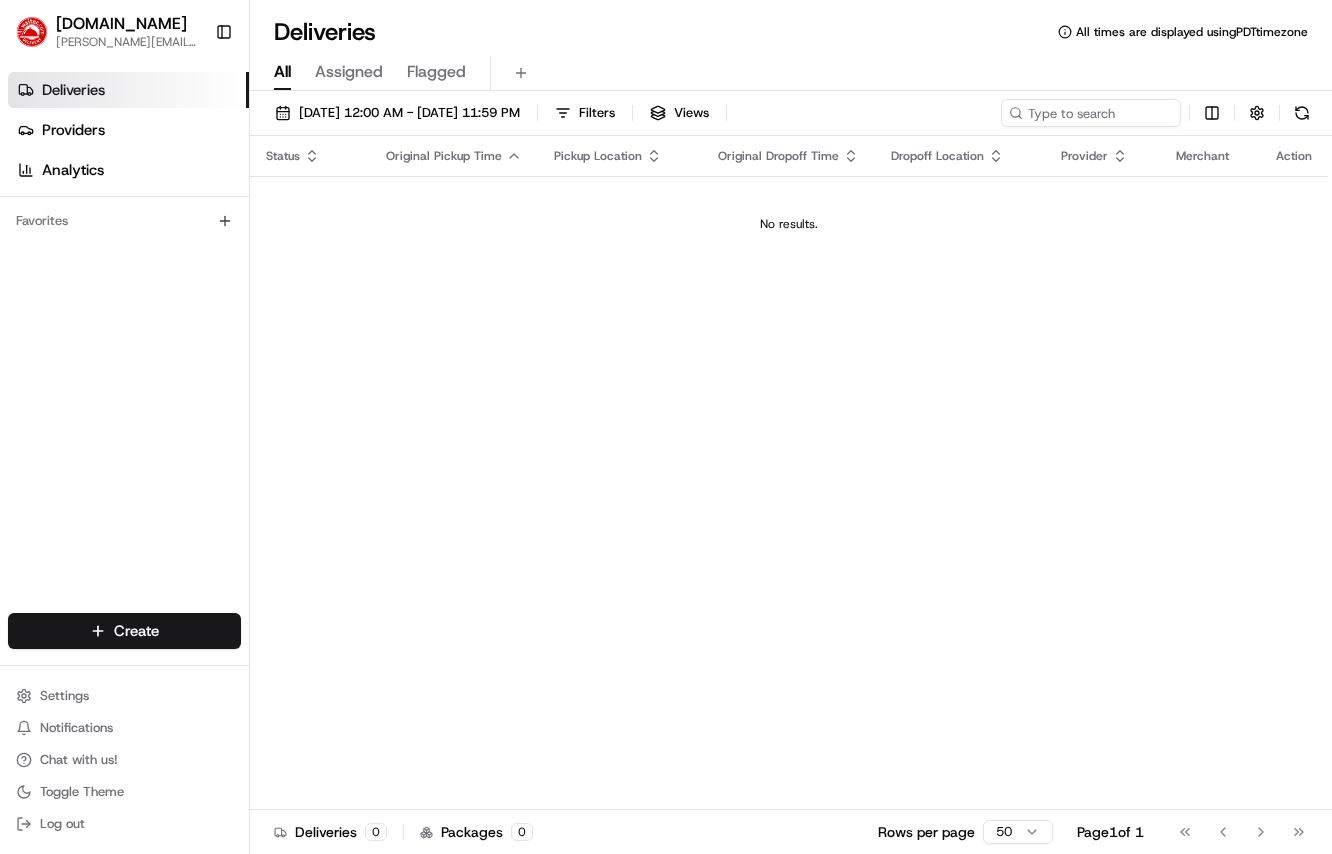 scroll, scrollTop: 0, scrollLeft: 0, axis: both 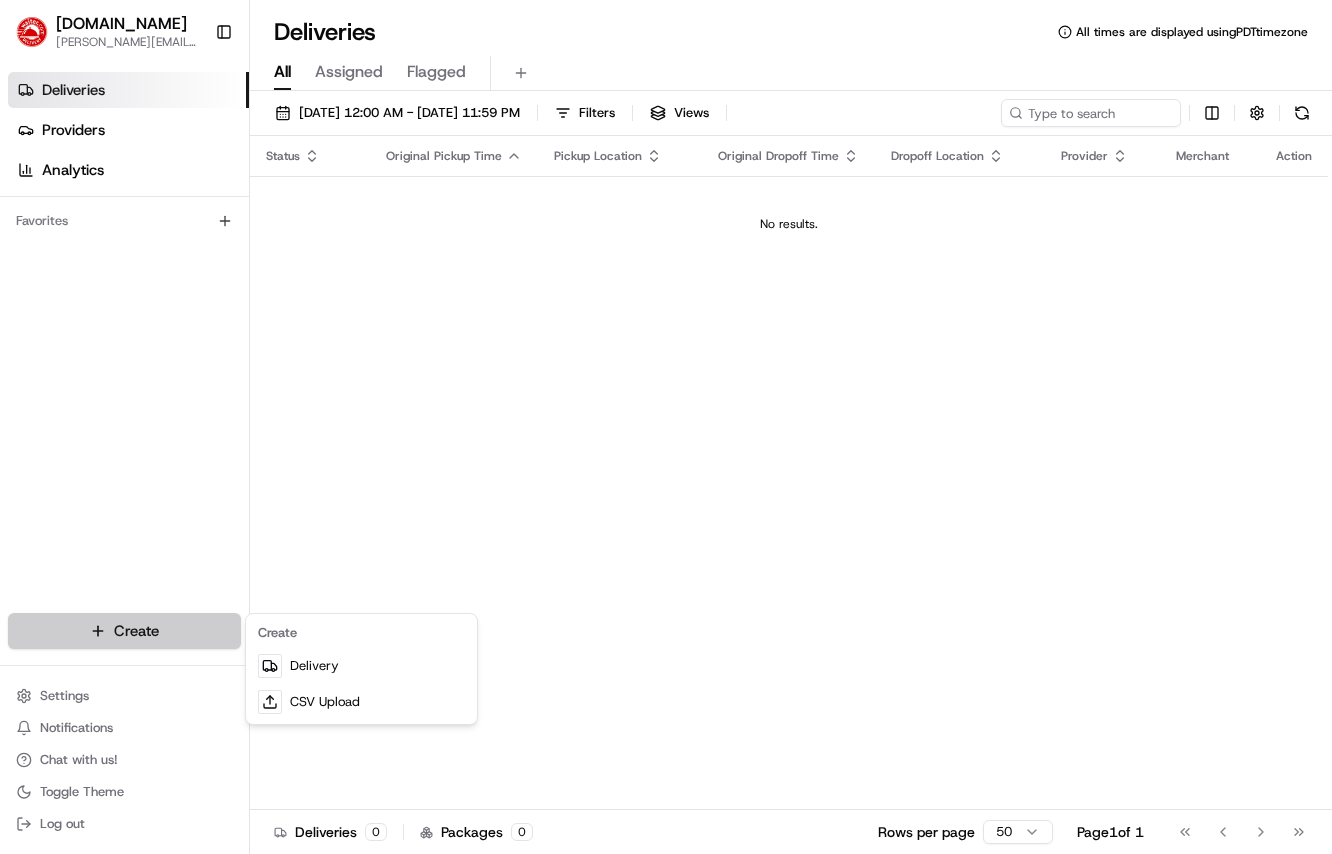 click on "[DOMAIN_NAME] [PERSON_NAME][DOMAIN_NAME][EMAIL_ADDRESS][PERSON_NAME][DOMAIN_NAME] Toggle Sidebar Deliveries Providers Analytics Favorites Main Menu Members & Organization Organization Users Roles Preferences Customization Tracking Orchestration Automations Locations Pickup Locations Dropoff Locations Billing Billing Refund Requests Integrations Notification Triggers Webhooks API Keys Request Logs Create Settings Notifications Chat with us! Toggle Theme Log out Deliveries All times are displayed using  PDT  timezone All Assigned Flagged [DATE] 12:00 AM - [DATE] 11:59 PM Filters Views Status Original Pickup Time Pickup Location Original Dropoff Time Dropoff Location Provider Merchant Action No results. Deliveries 0 Packages 0 Rows per page 50 Page  1  of   1 Go to first page Go to previous page Go to next page Go to last page
Create Delivery CSV Upload" at bounding box center (666, 427) 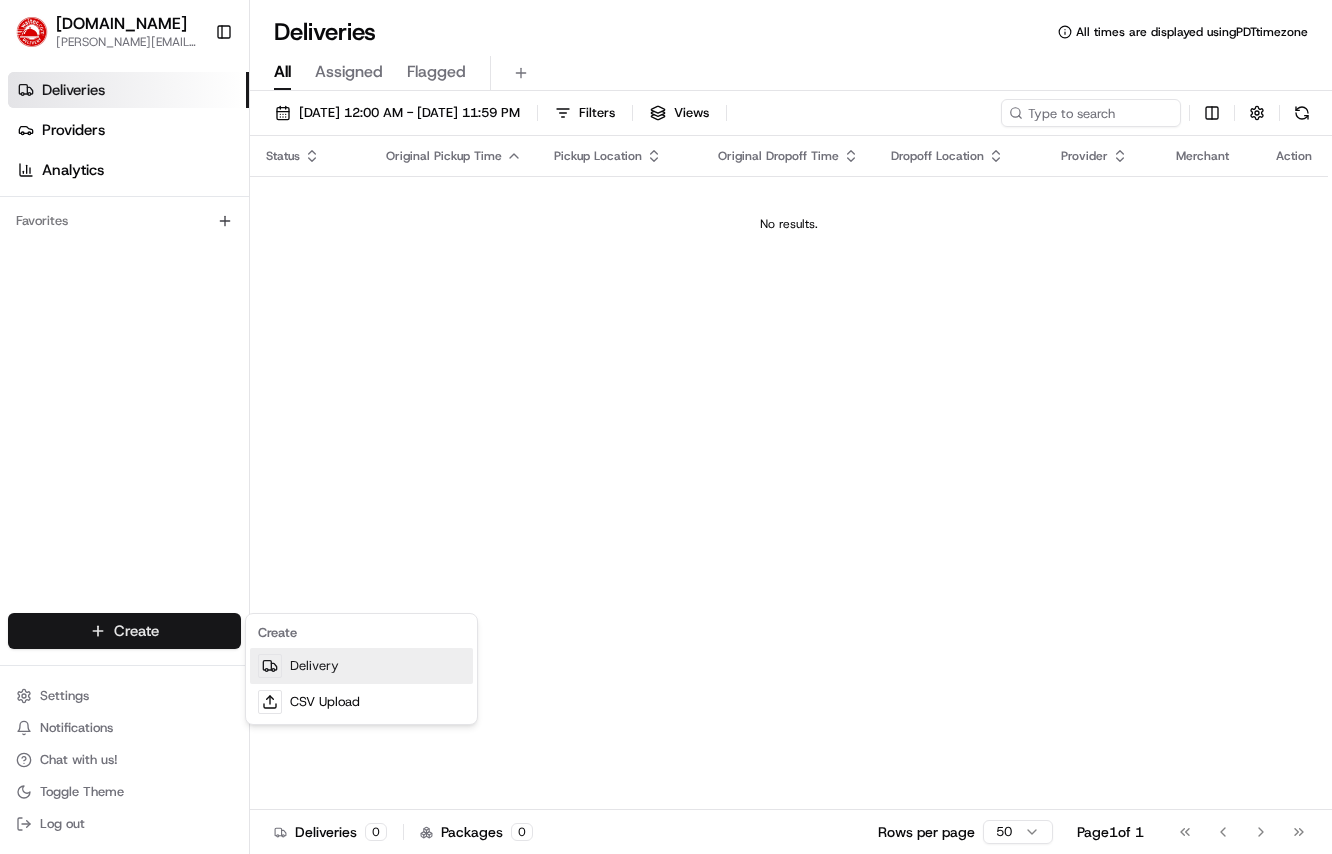 click on "Delivery" at bounding box center (361, 666) 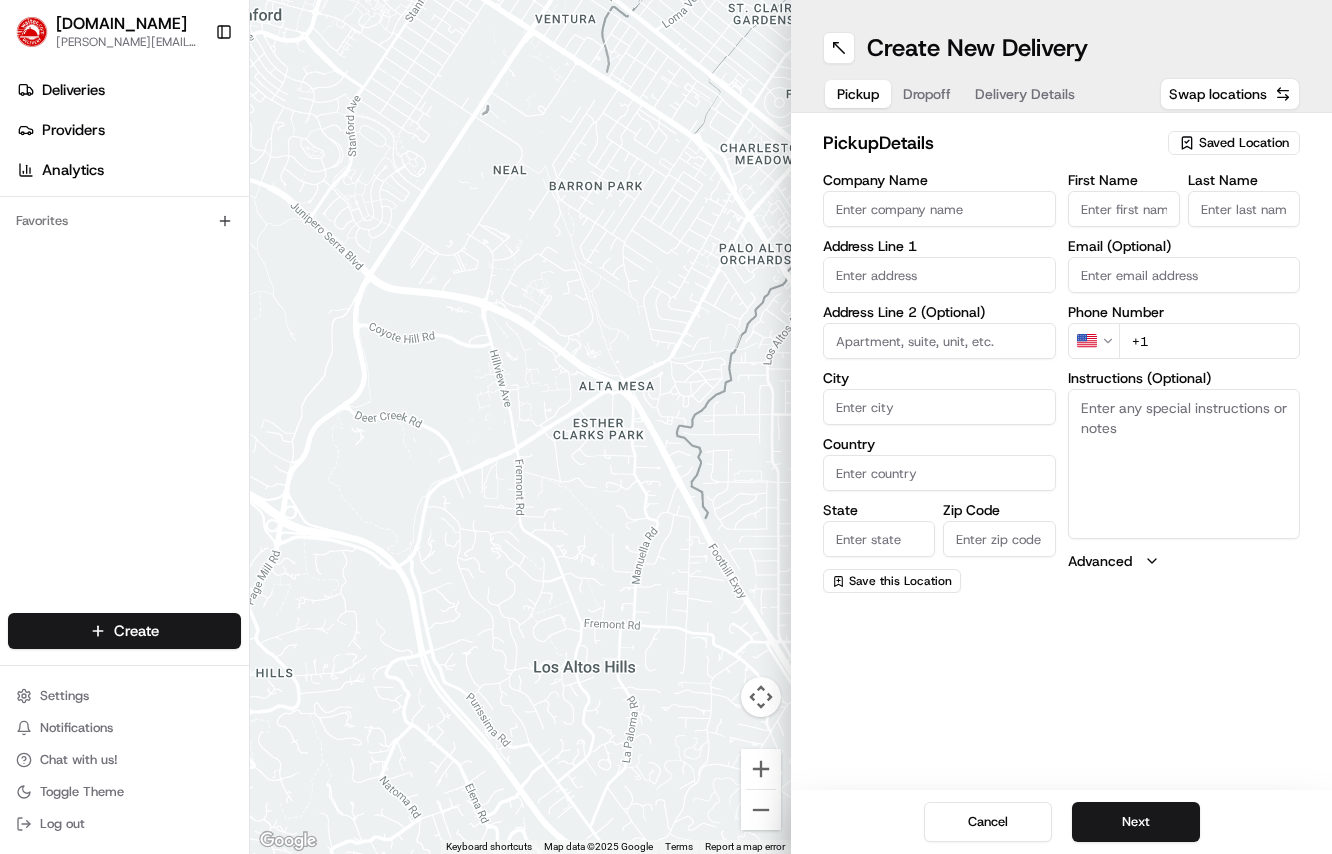 click on "Saved Location" at bounding box center [1244, 143] 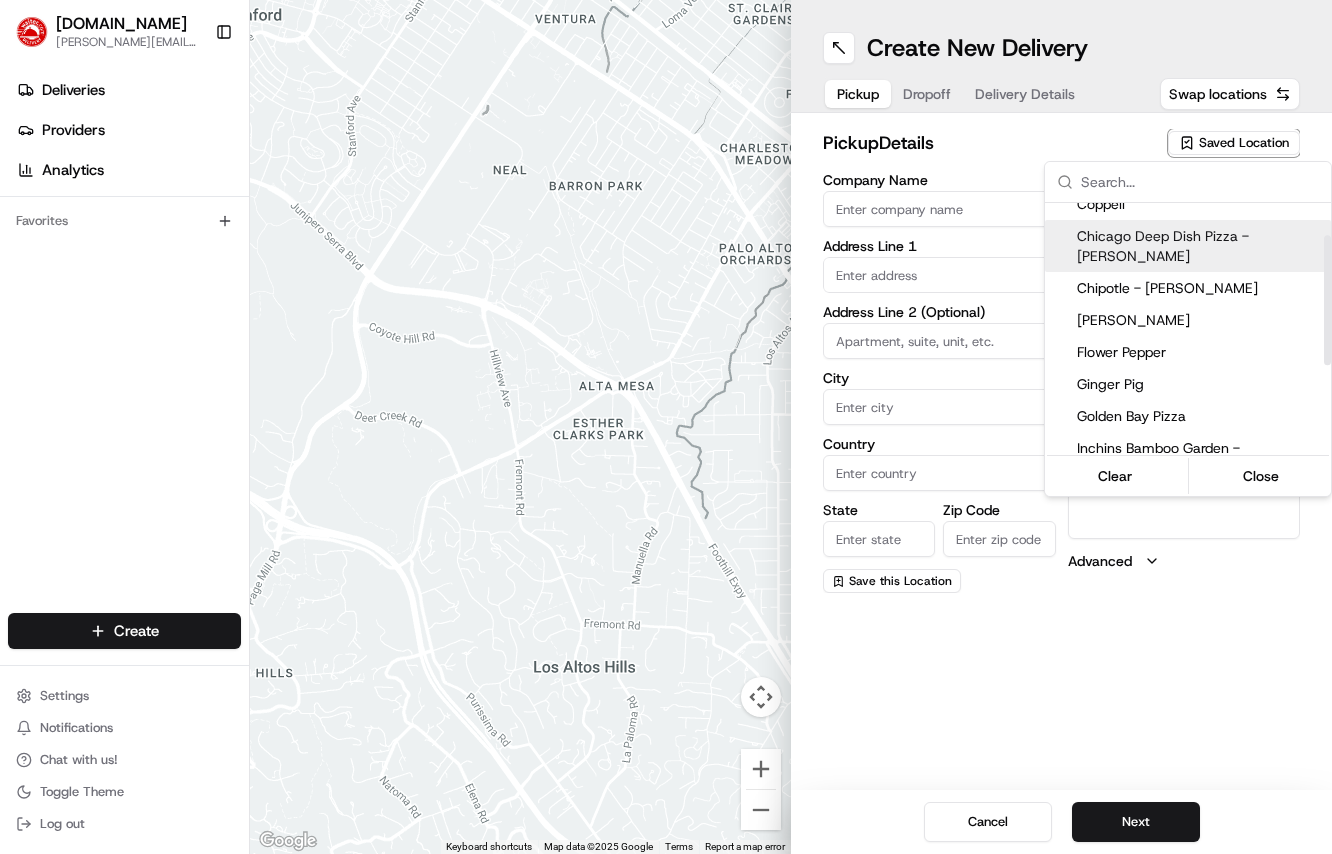 scroll, scrollTop: 113, scrollLeft: 0, axis: vertical 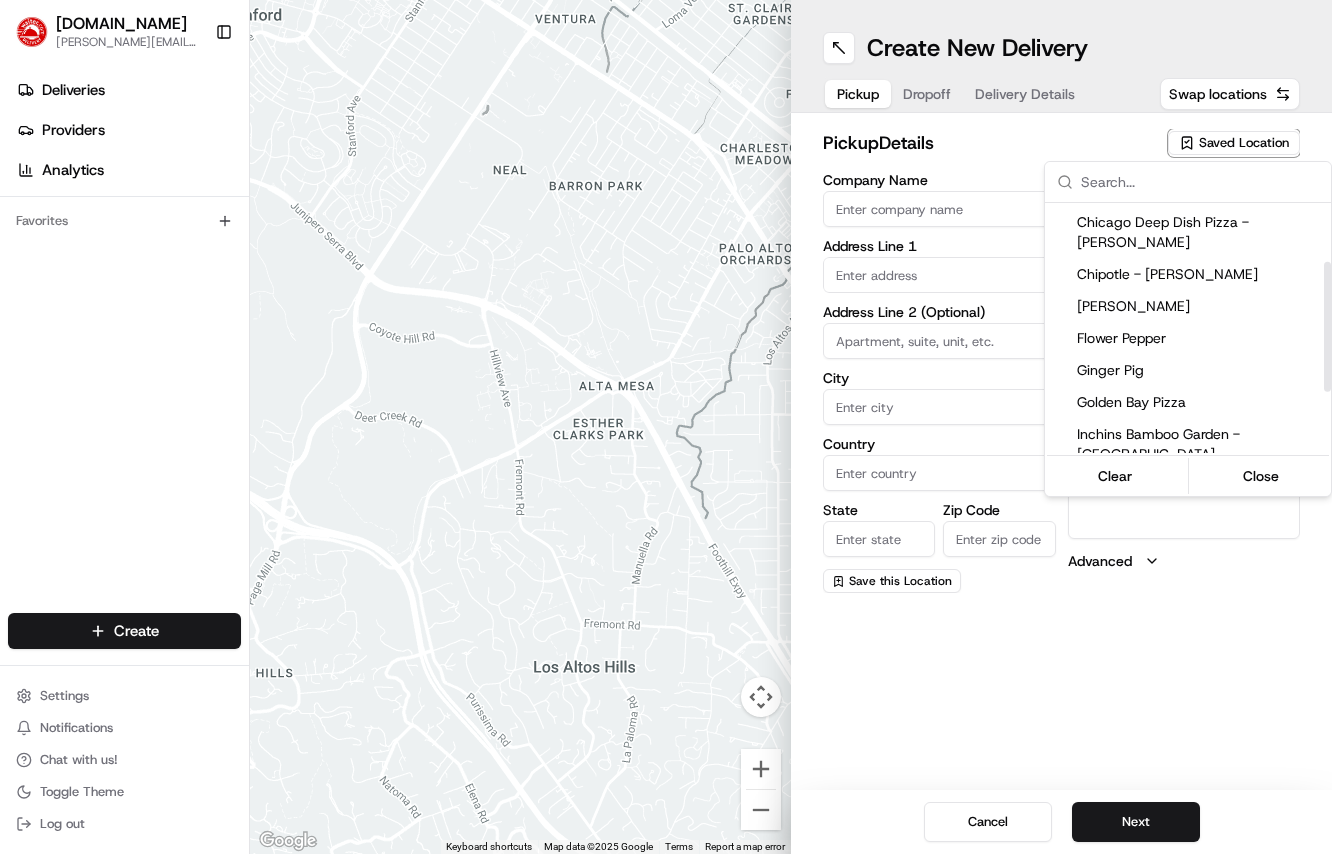 click on "Just Be Kitchen Boulder" at bounding box center (1200, 486) 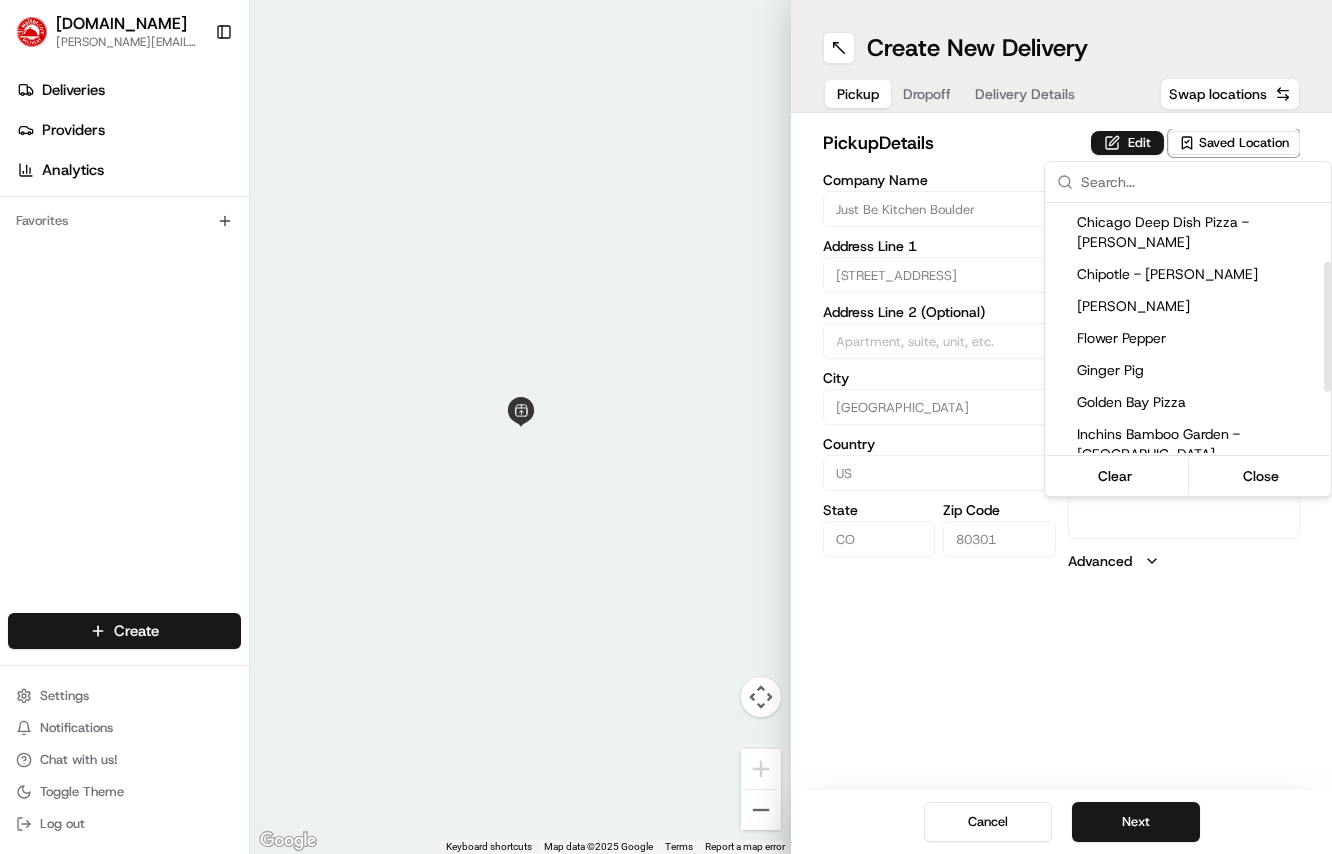 click on "Waiter.com jenna.phillips@waiter.com Toggle Sidebar Deliveries Providers Analytics Favorites Main Menu Members & Organization Organization Users Roles Preferences Customization Tracking Orchestration Automations Locations Pickup Locations Dropoff Locations Billing Billing Refund Requests Integrations Notification Triggers Webhooks API Keys Request Logs Create Settings Notifications Chat with us! Toggle Theme Log out ← Move left → Move right ↑ Move up ↓ Move down + Zoom in - Zoom out Home Jump left by 75% End Jump right by 75% Page Up Jump up by 75% Page Down Jump down by 75% Keyboard shortcuts Map Data Map data ©2025 Google Map data ©2025 Google 2 m  Click to toggle between metric and imperial units Terms Report a map error Create New Delivery Pickup Dropoff Delivery Details Swap locations pickup  Details  Edit Saved Location Company Name Just Be Kitchen Boulder Address Line 1 2500 30th St Address Line 2 (Optional) City Boulder Country US State CO Zip Code 80301 First Name Evan US" at bounding box center [666, 427] 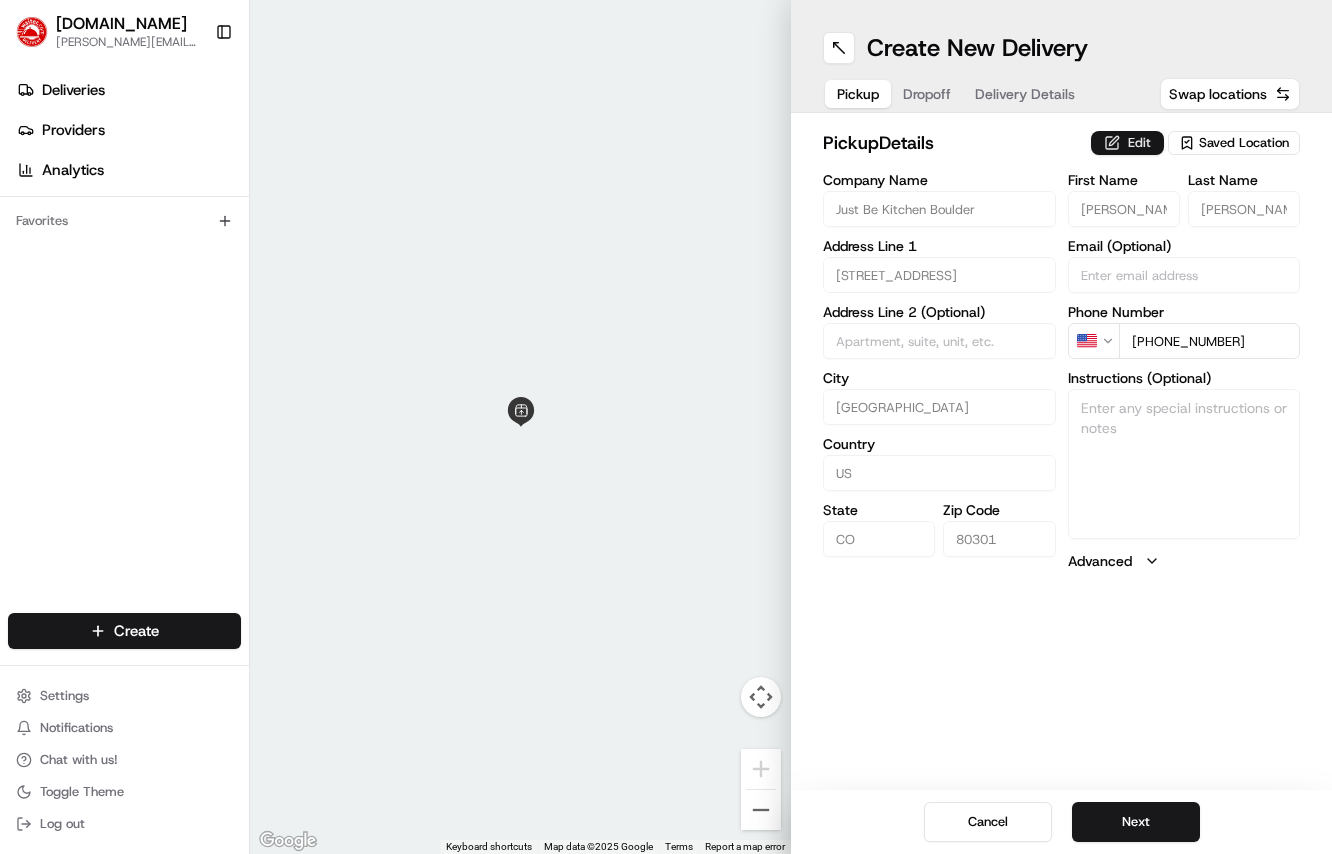 click on "Edit" at bounding box center (1127, 143) 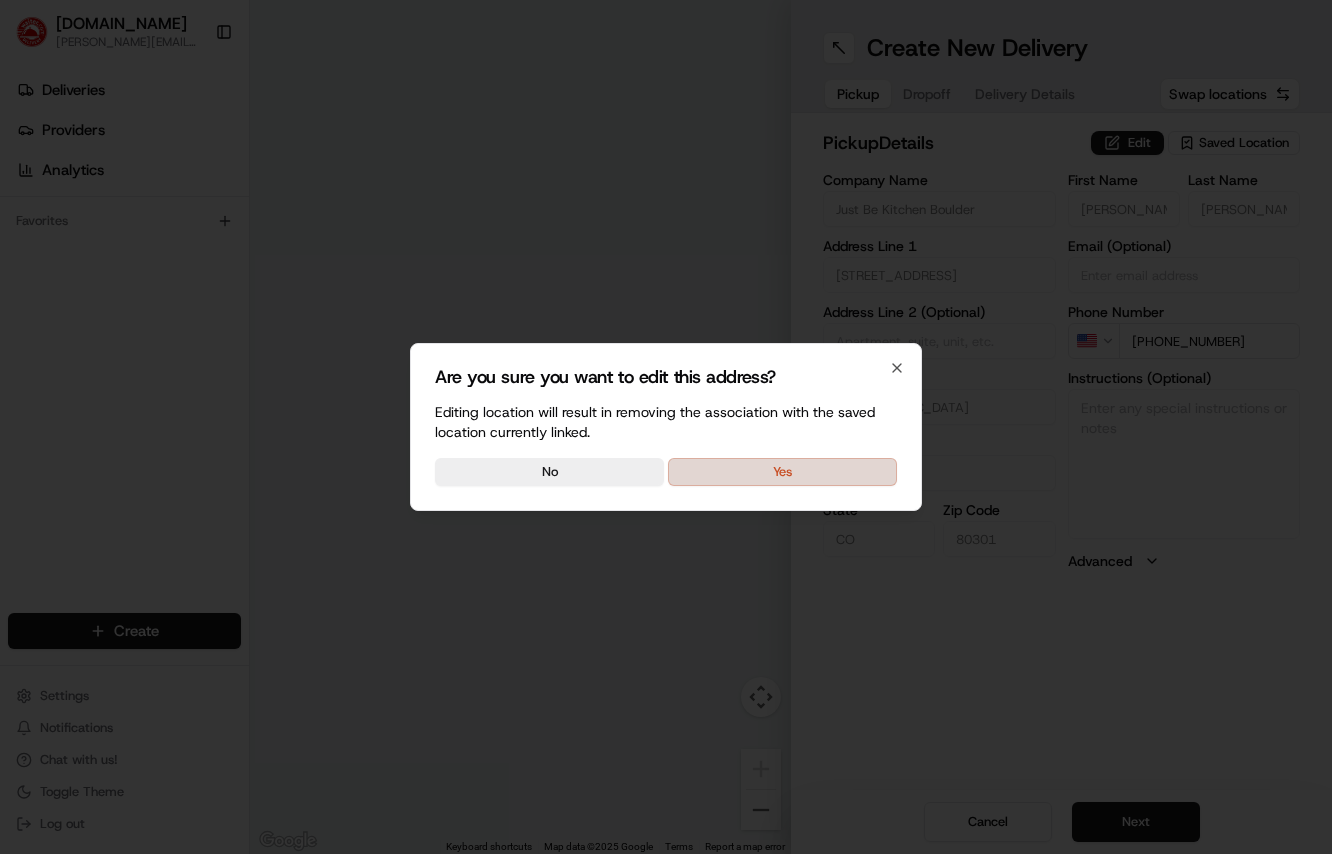 click on "Yes" at bounding box center [782, 472] 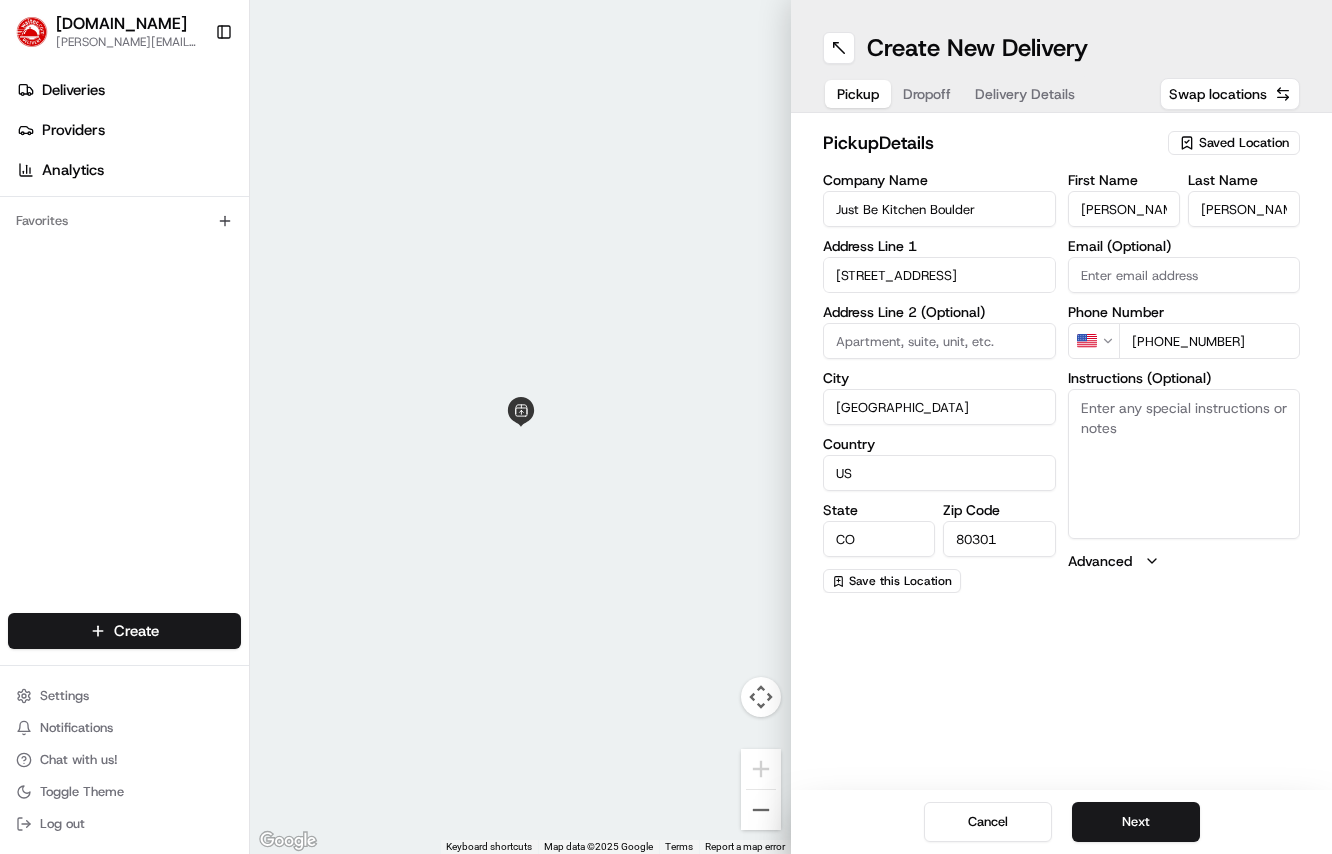 click on "Instructions (Optional)" at bounding box center [1184, 464] 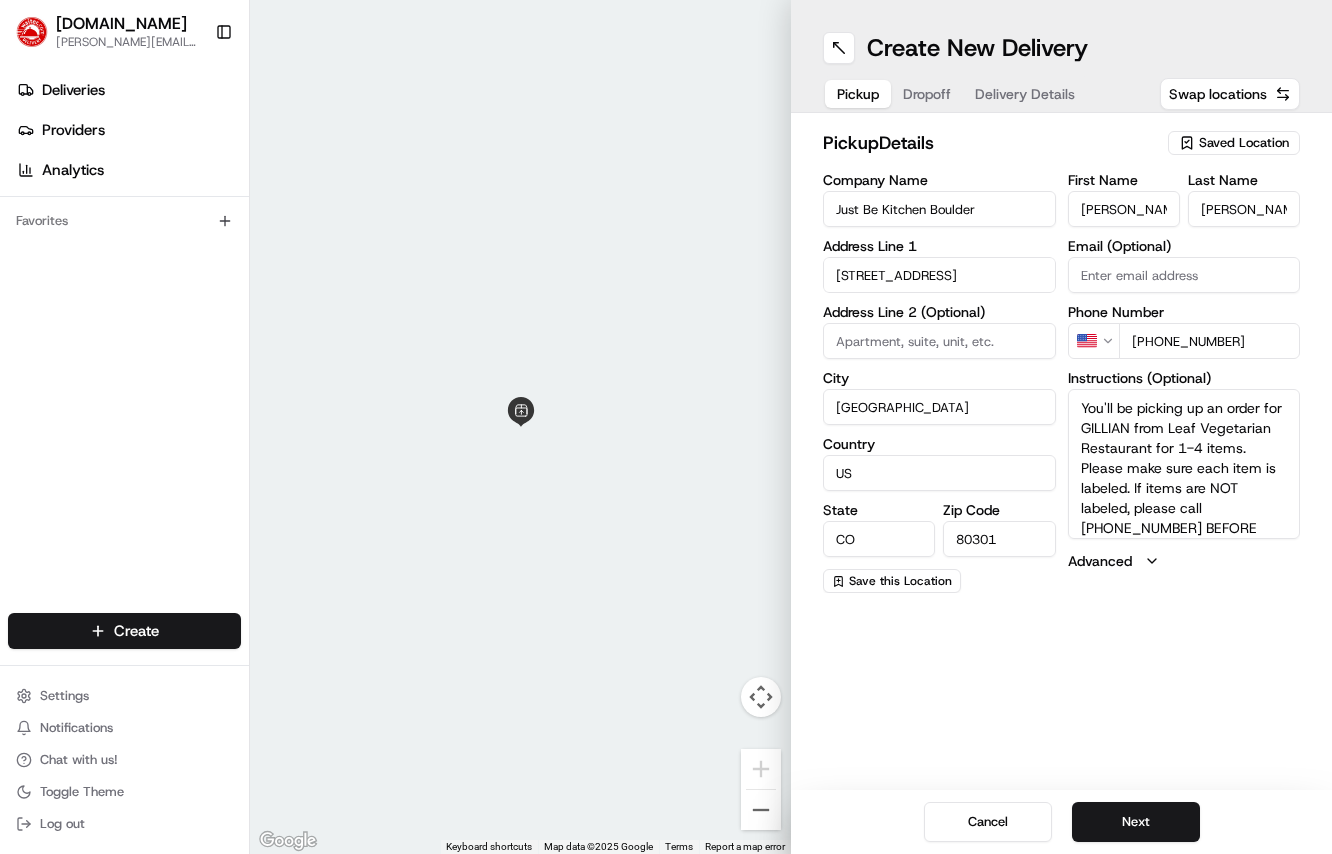 scroll, scrollTop: 39, scrollLeft: 0, axis: vertical 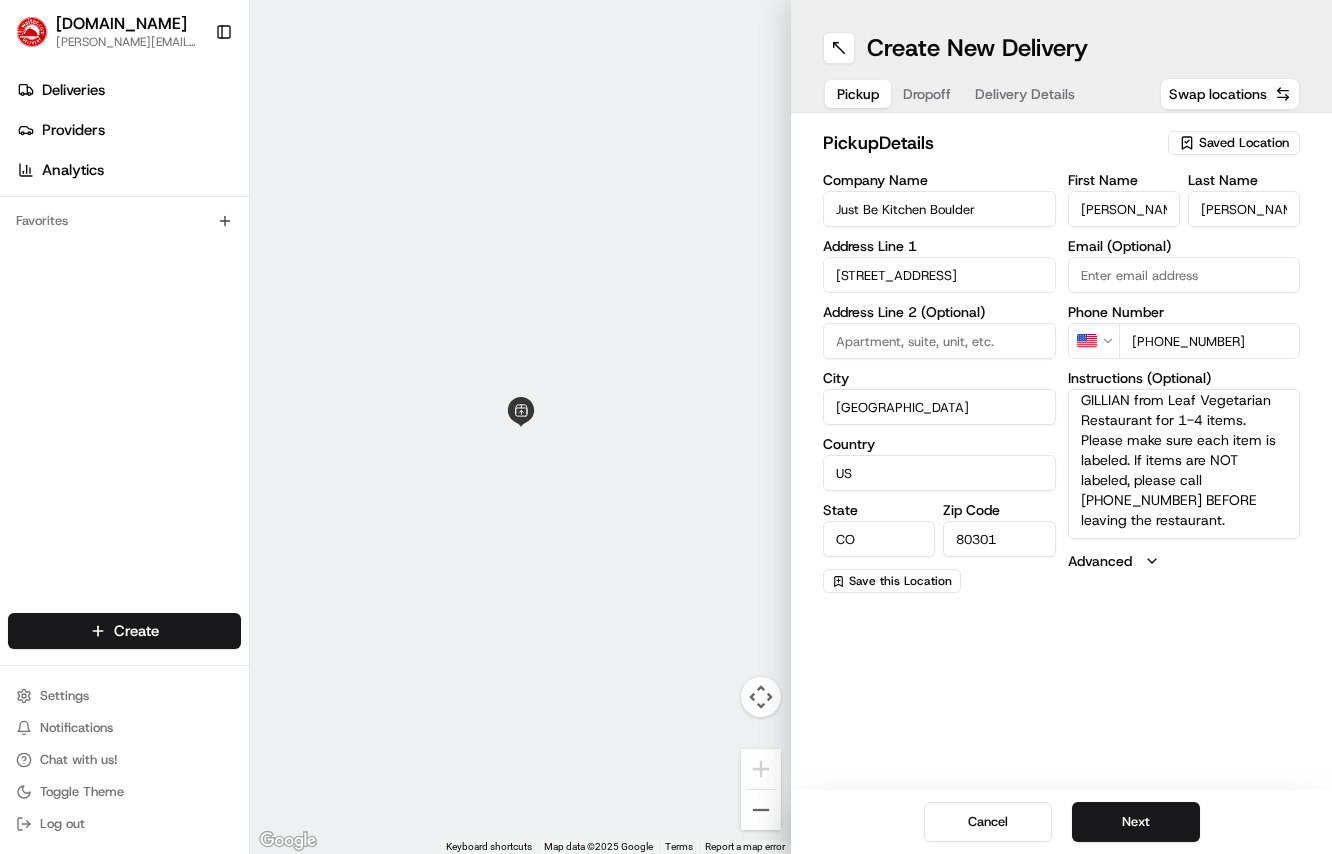 type on "You'll be picking up an order for GILLIAN from Leaf Vegetarian Restaurant for 1-4 items. Please make sure each item is labeled. If items are NOT labeled, please call [PHONE_NUMBER] BEFORE leaving the restaurant." 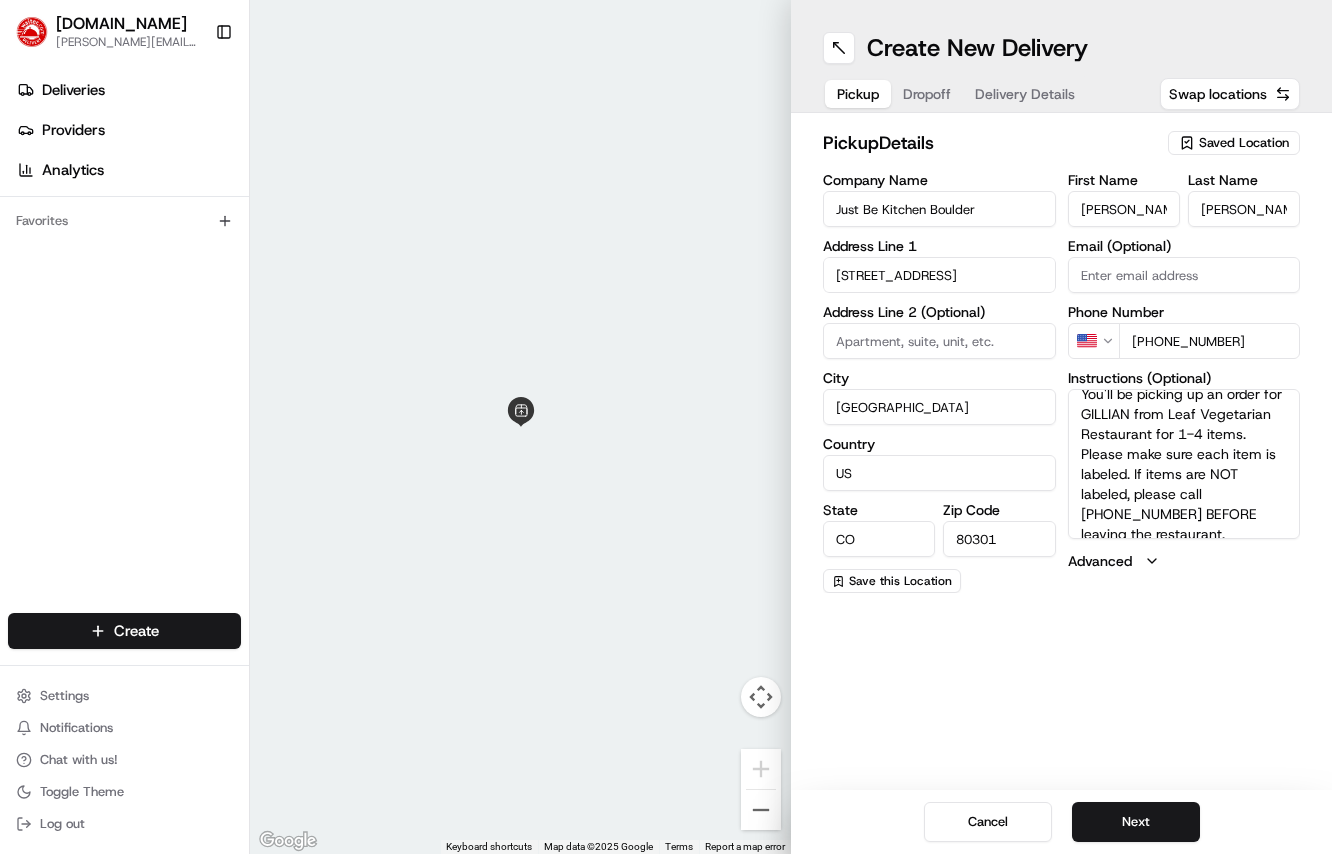 click on "Just Be Kitchen Boulder" at bounding box center (939, 209) 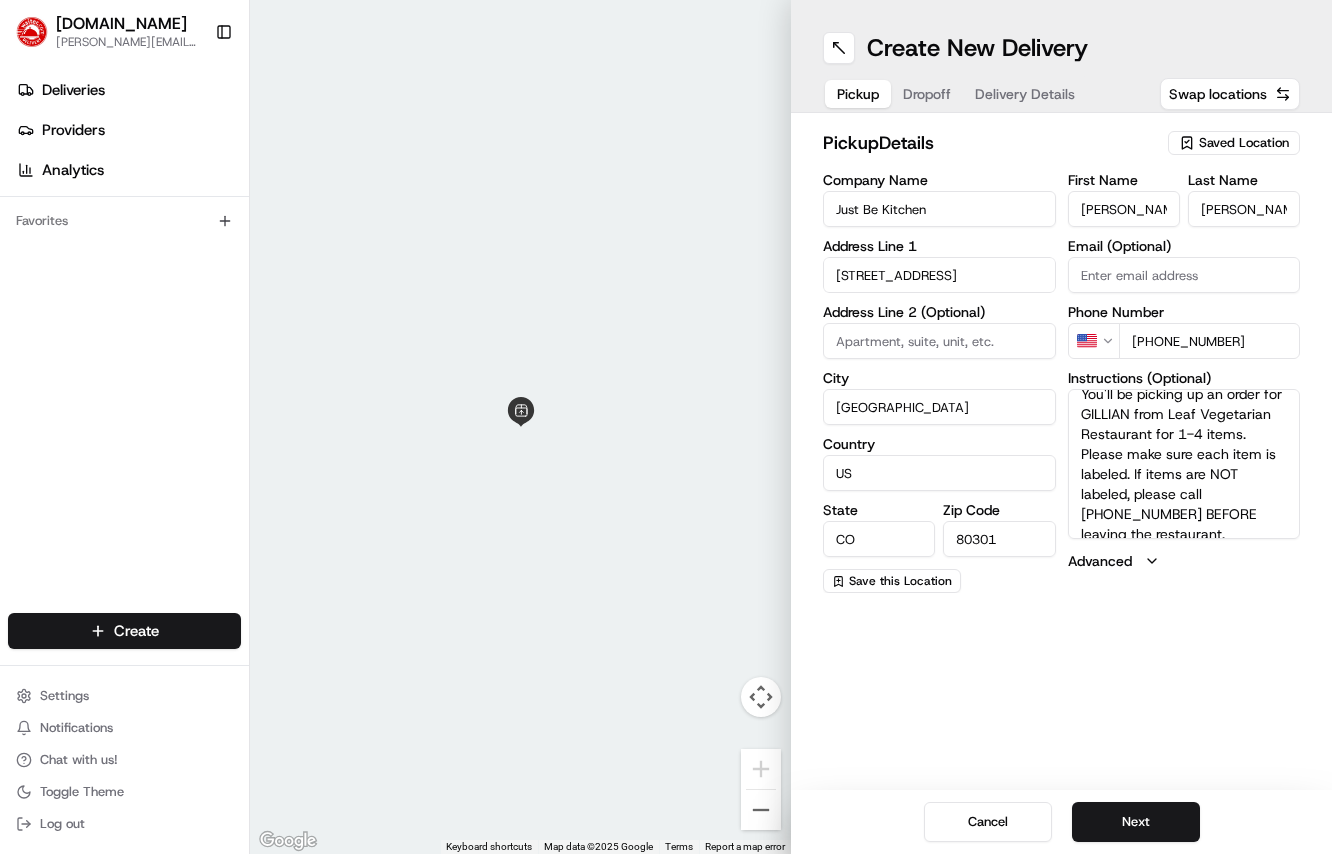 type on "Just Be Kitchen" 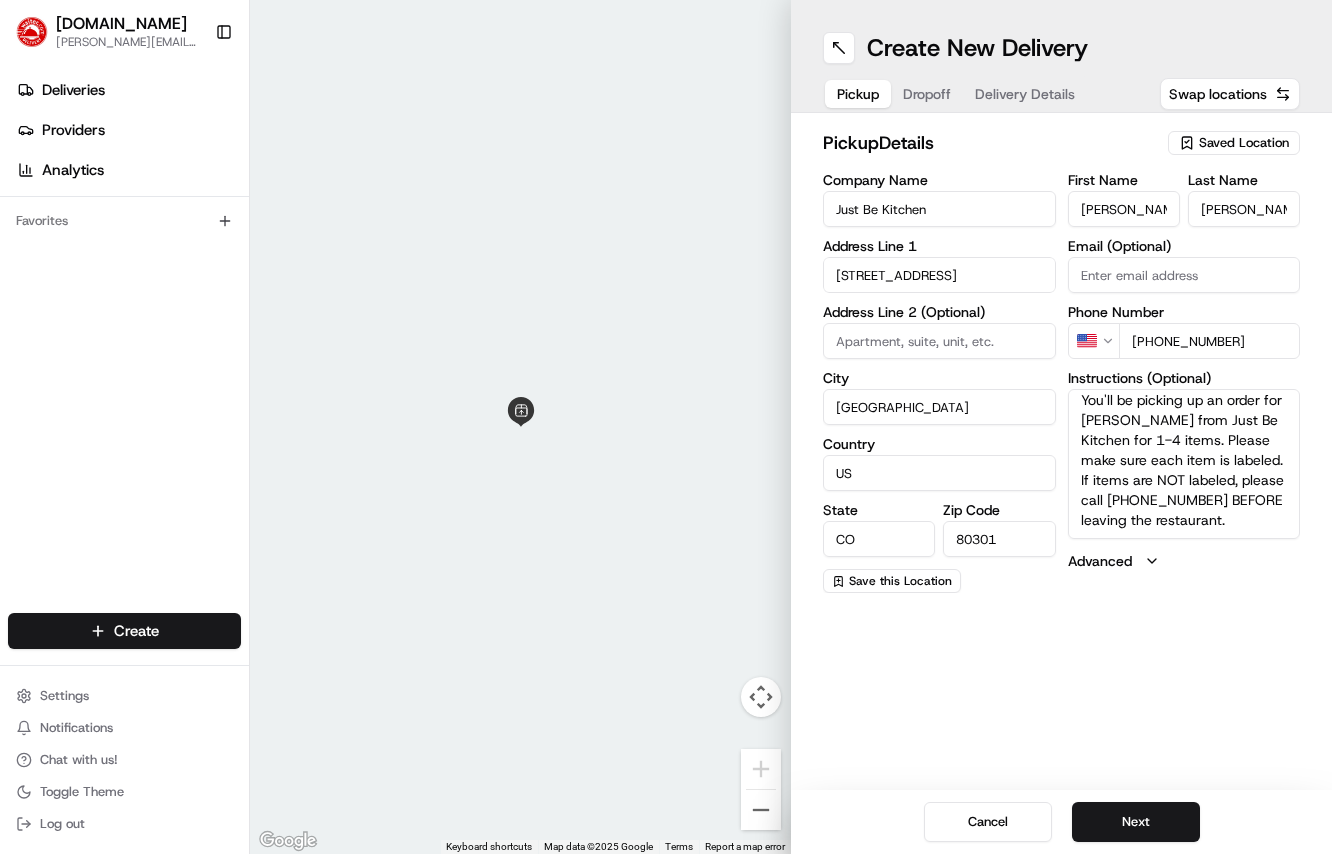 click on "Create New Delivery Pickup Dropoff Delivery Details Swap locations pickup  Details Saved Location Company Name Just Be Kitchen Address Line 1 2500 30th St Address Line 2 (Optional) City Boulder Country US State CO Zip Code 80301 Save this Location First Name Evan Last Name Reisbeck Email (Optional) Phone Number US +1 650 417 7844 Instructions (Optional) You'll be picking up an order for GILLIAN from Just Be Kitchen for 1-4 items. Please make sure each item is labeled. If items are NOT labeled, please call 650-417-7844 BEFORE leaving the restaurant.
Advanced Cancel Next" at bounding box center (1061, 427) 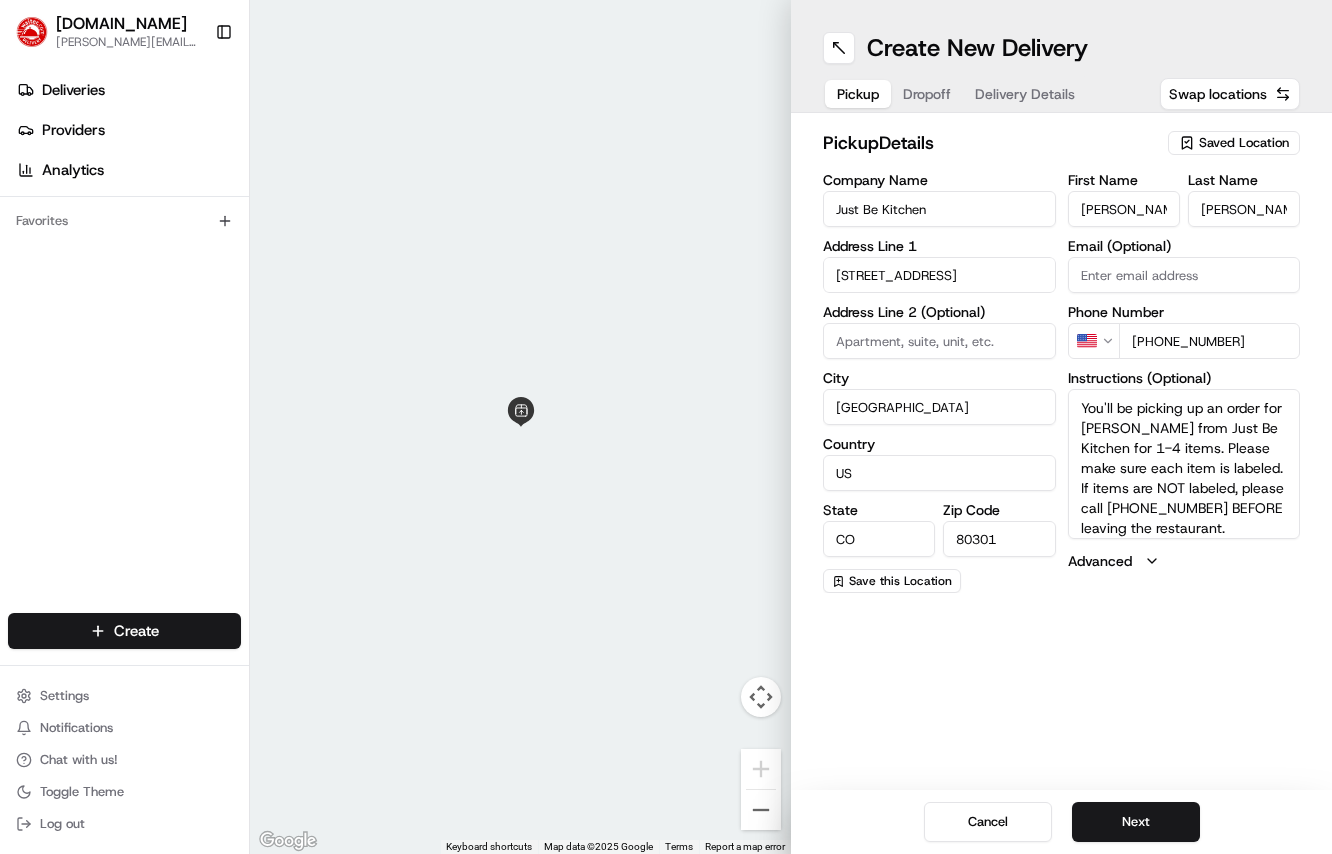 drag, startPoint x: 1122, startPoint y: 481, endPoint x: 1047, endPoint y: 348, distance: 152.68922 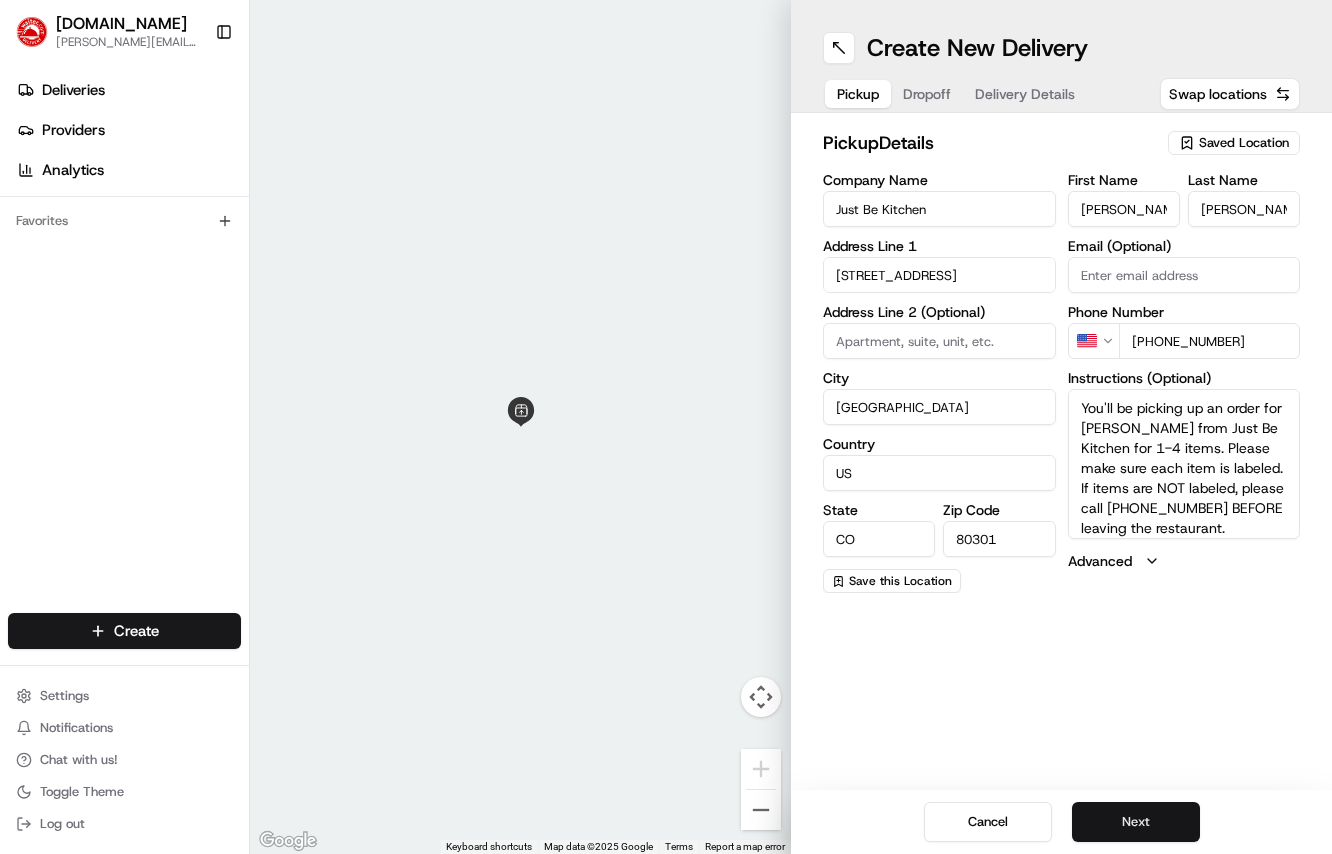 click on "Next" at bounding box center [1136, 822] 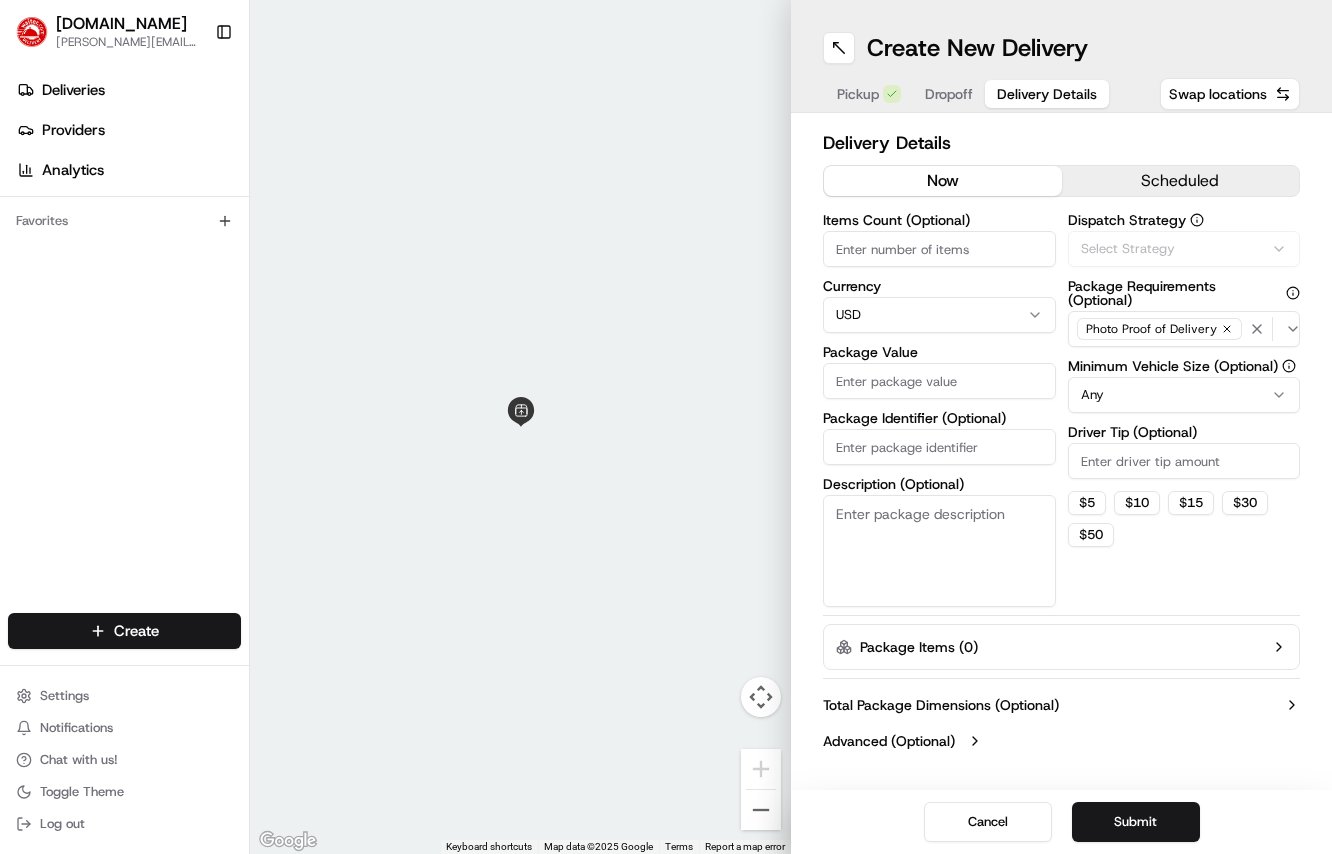click on "Delivery Details" at bounding box center [1047, 94] 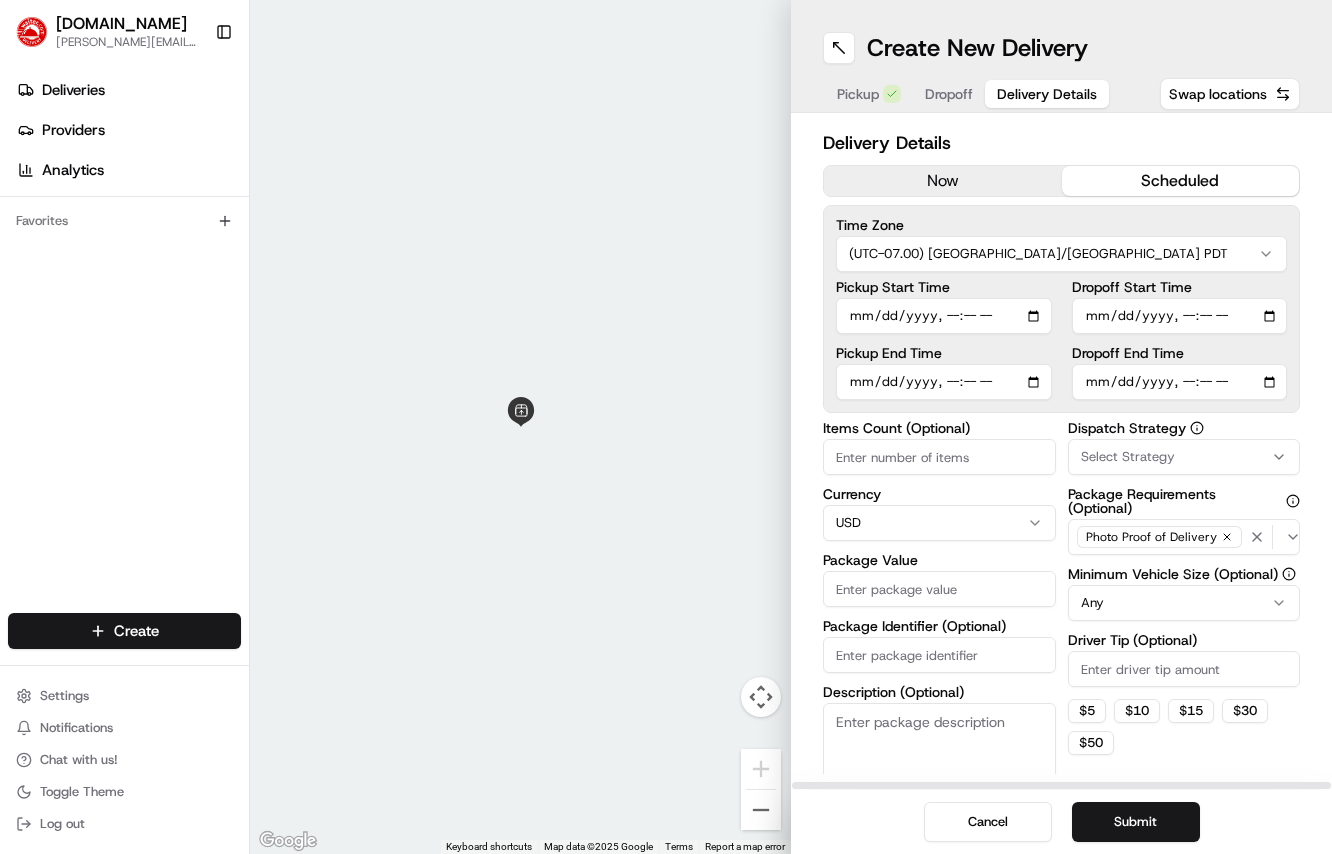 click on "scheduled" at bounding box center (1181, 181) 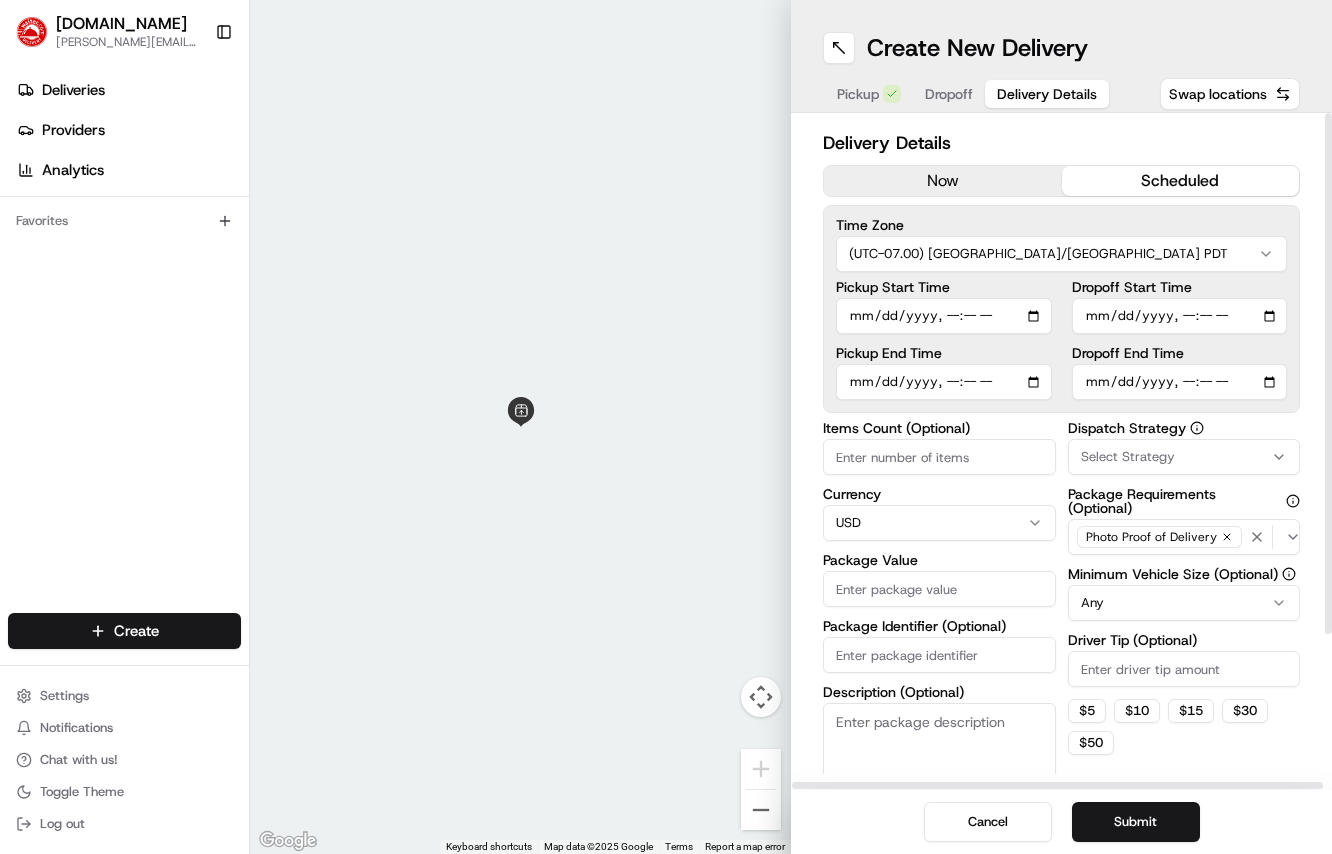 click on "Description (Optional)" at bounding box center (939, 759) 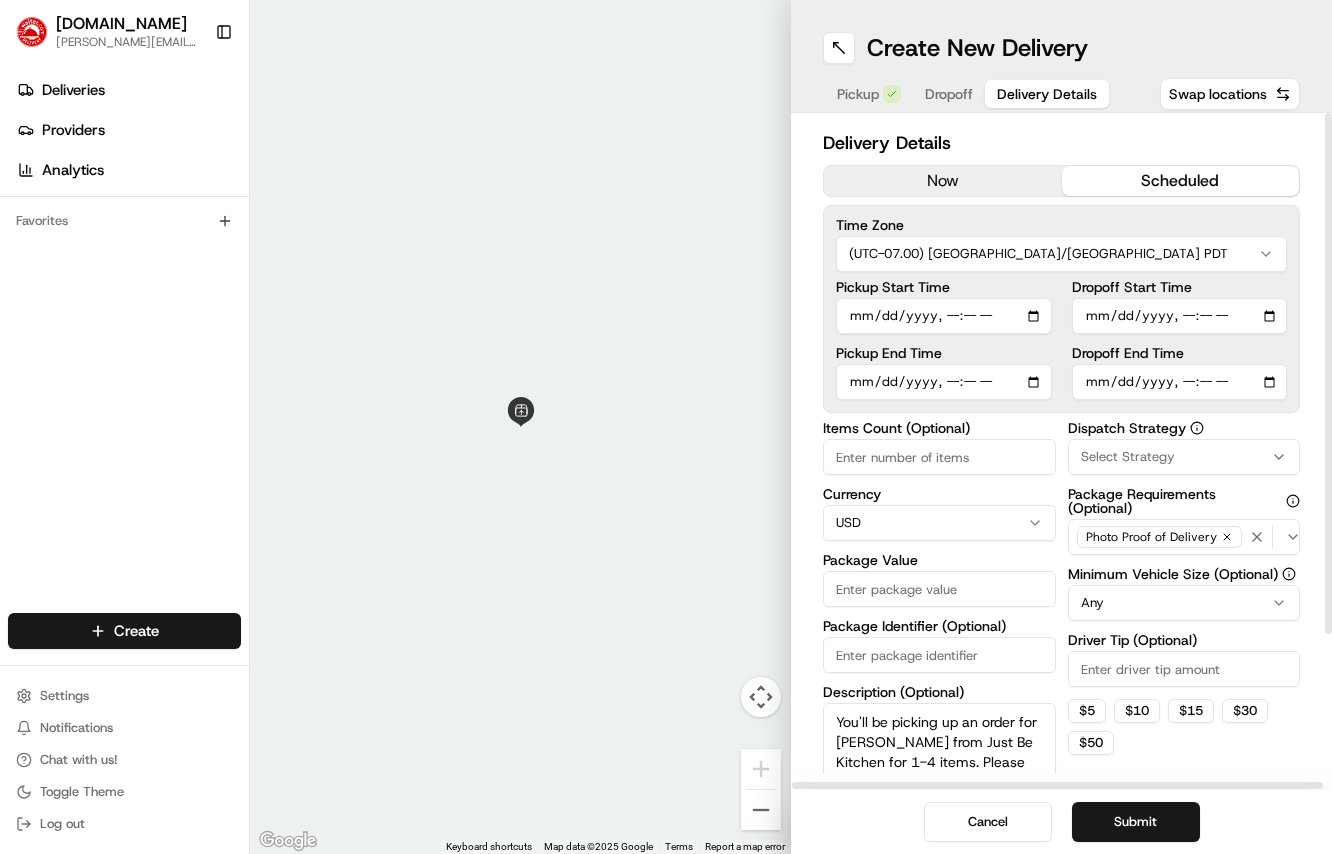 scroll, scrollTop: 57, scrollLeft: 0, axis: vertical 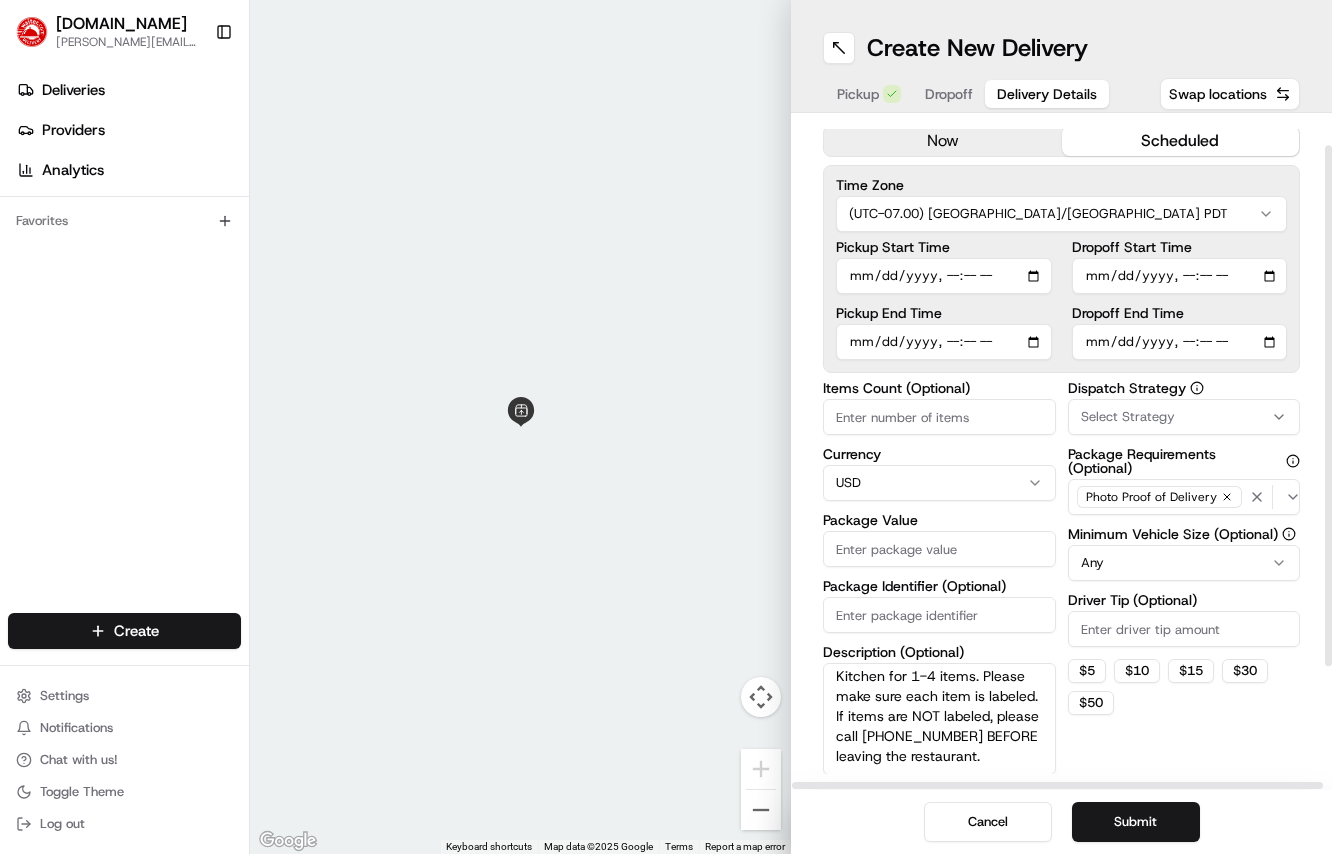 type on "You'll be picking up an order for GILLIAN from Just Be Kitchen for 1-4 items. Please make sure each item is labeled. If items are NOT labeled, please call 650-417-7844 BEFORE leaving the restaurant." 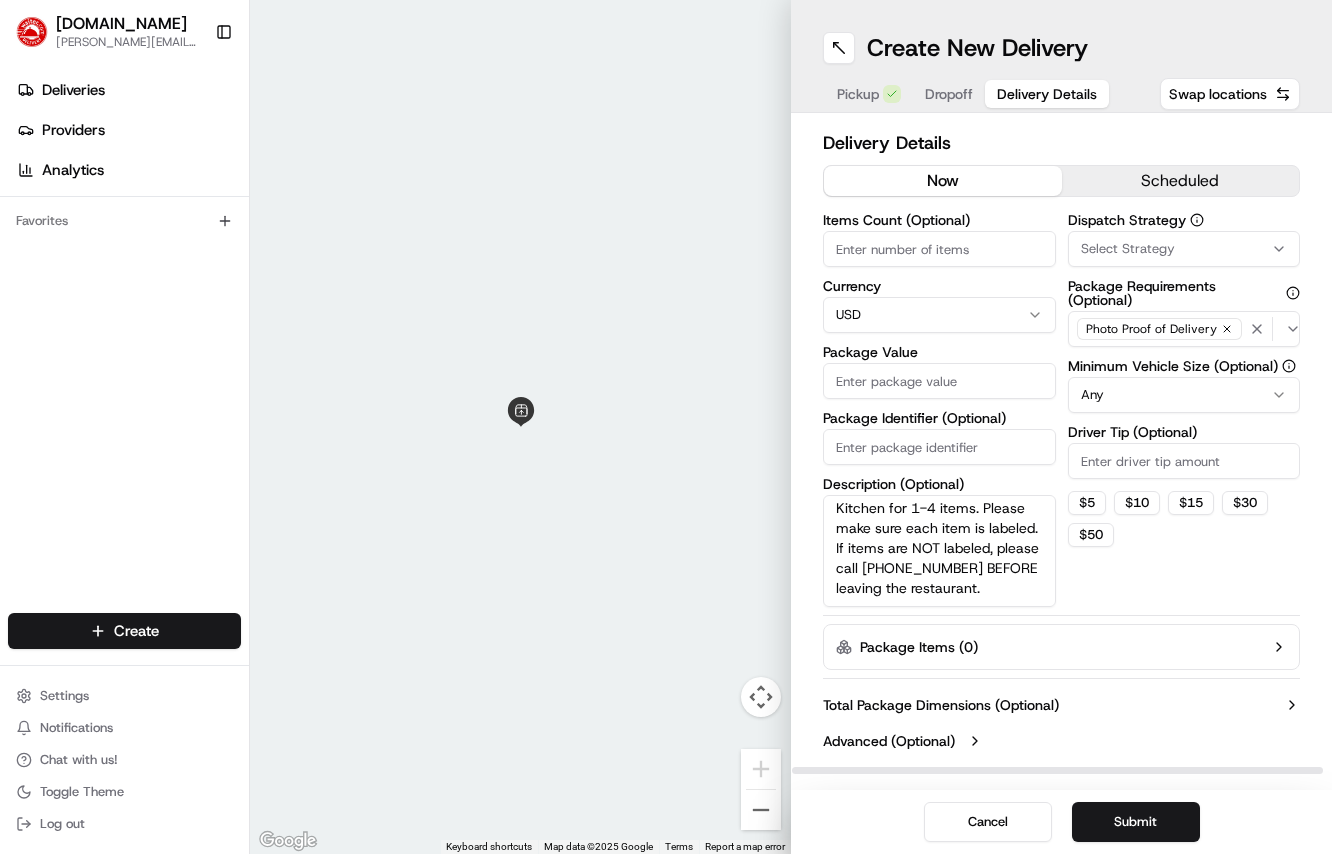 click on "now scheduled" at bounding box center [1061, 185] 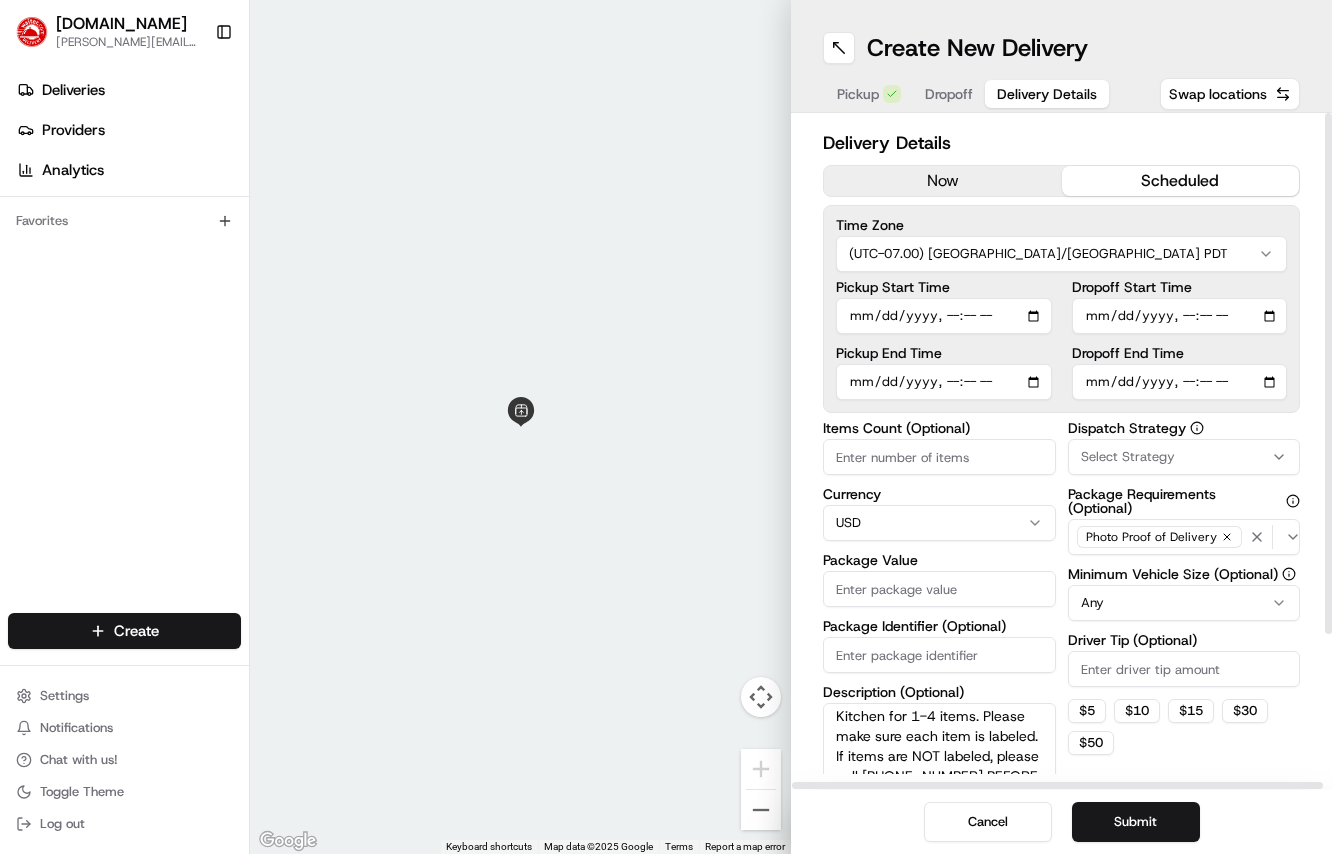 click on "Dropoff" at bounding box center [949, 94] 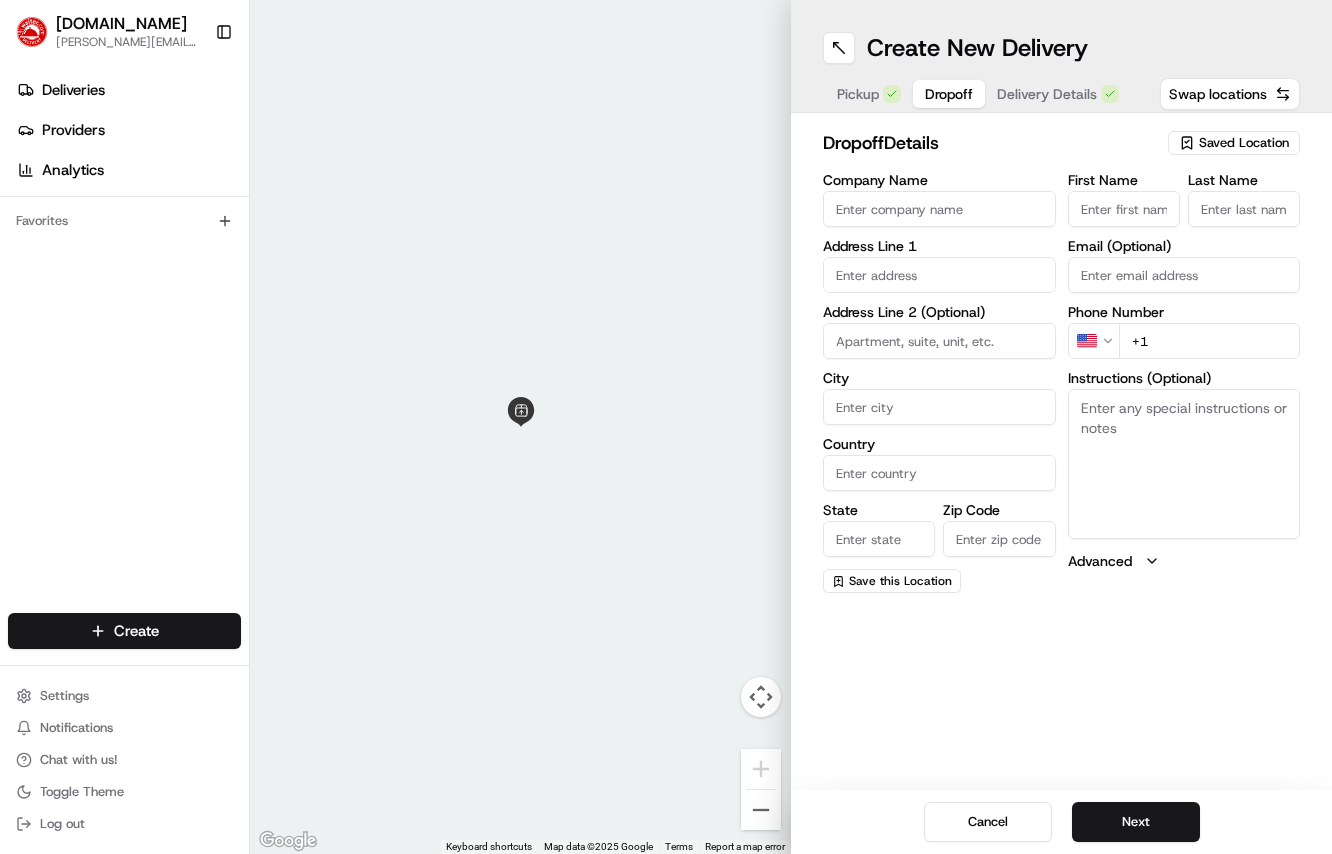 click on "Saved Location" at bounding box center [1244, 143] 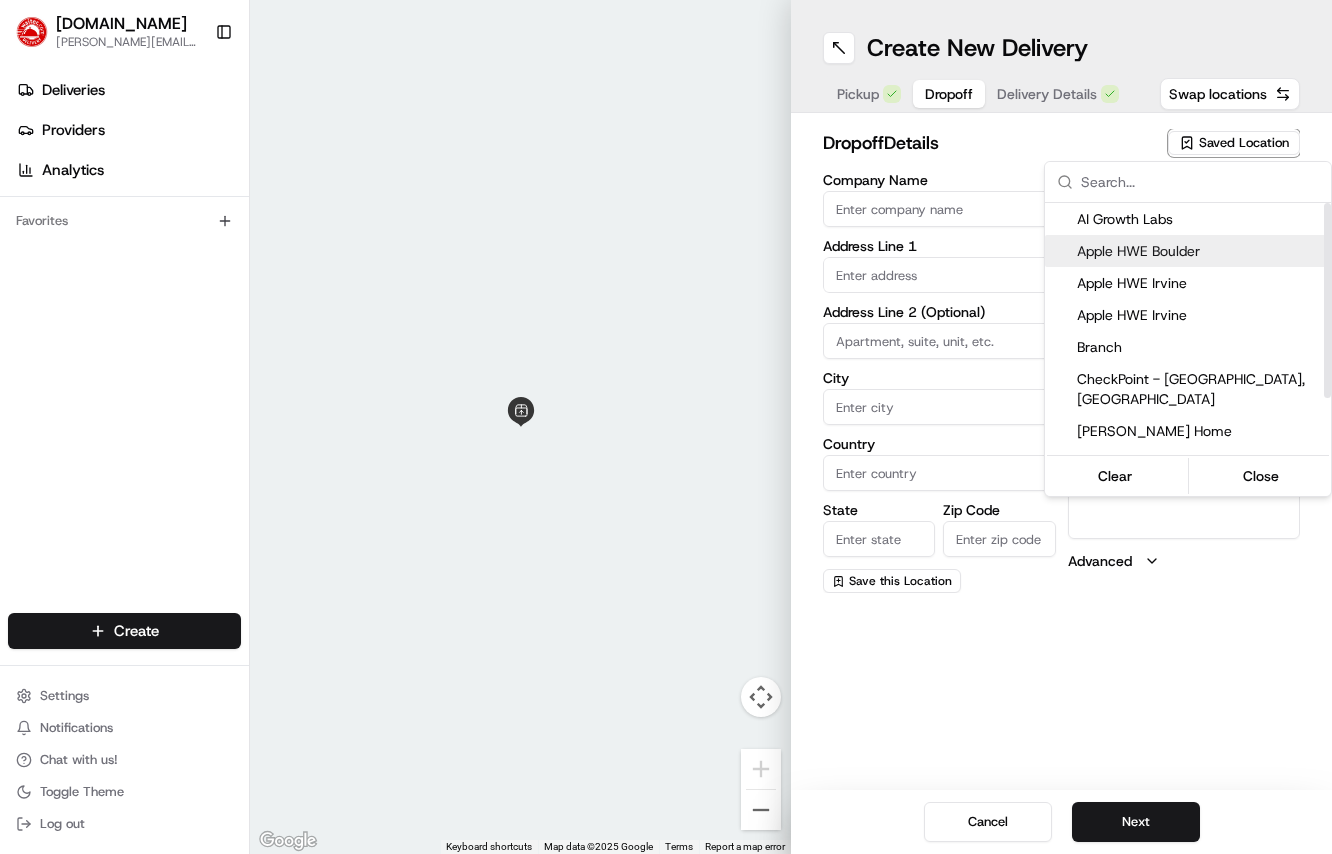 click on "Apple HWE Boulder" at bounding box center (1200, 251) 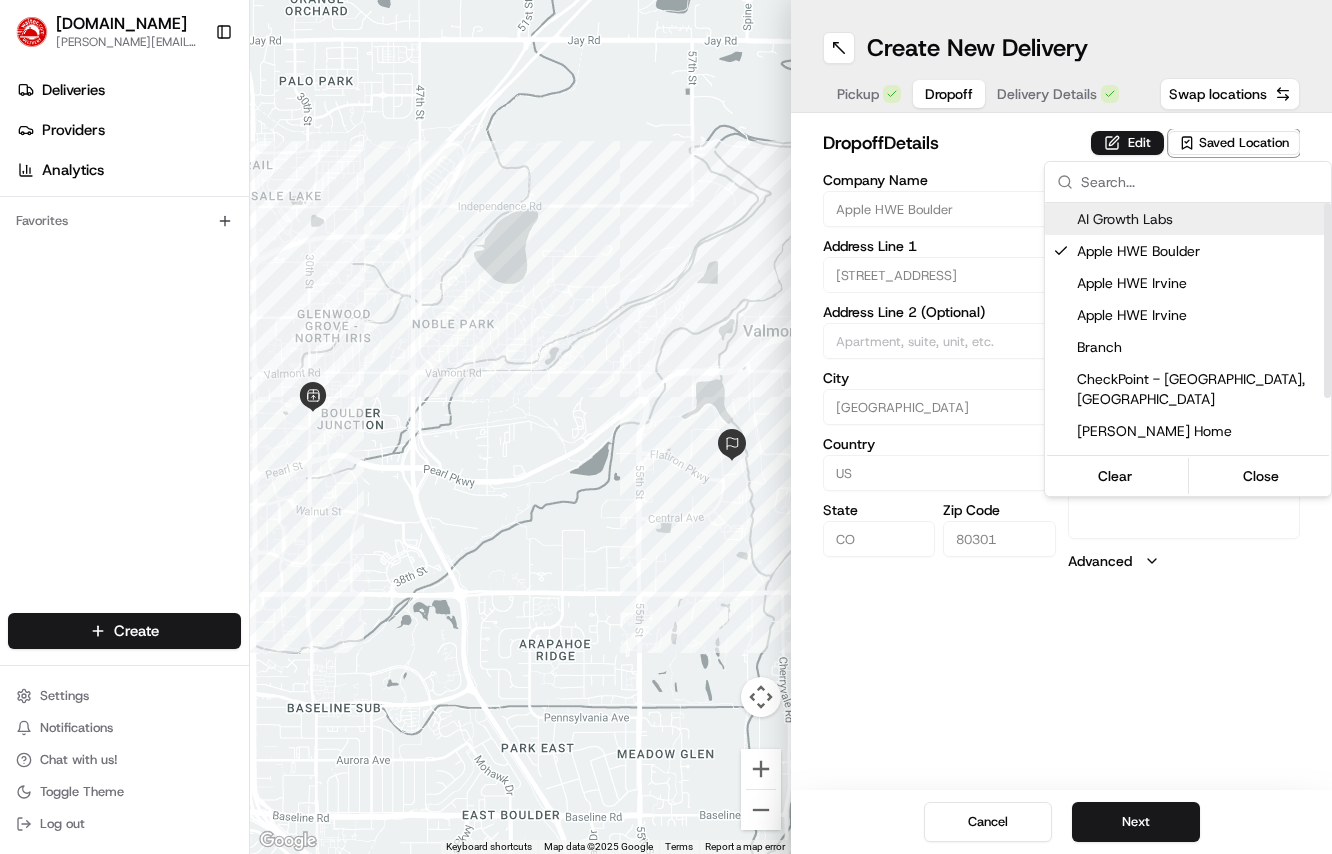 click on "Waiter.com jenna.phillips@waiter.com Toggle Sidebar Deliveries Providers Analytics Favorites Main Menu Members & Organization Organization Users Roles Preferences Customization Tracking Orchestration Automations Locations Pickup Locations Dropoff Locations Billing Billing Refund Requests Integrations Notification Triggers Webhooks API Keys Request Logs Create Settings Notifications Chat with us! Toggle Theme Log out ← Move left → Move right ↑ Move up ↓ Move down + Zoom in - Zoom out Home Jump left by 75% End Jump right by 75% Page Up Jump up by 75% Page Down Jump down by 75% Keyboard shortcuts Map Data Map data ©2025 Google Map data ©2025 Google 500 m  Click to toggle between metric and imperial units Terms Report a map error Create New Delivery Pickup Dropoff Delivery Details Swap locations dropoff  Details  Edit Saved Location Company Name Apple HWE Boulder Address Line 1 2400 Central Ave Address Line 2 (Optional) City Boulder Country US State CO Zip Code 80301 First Name Evan US" at bounding box center (666, 427) 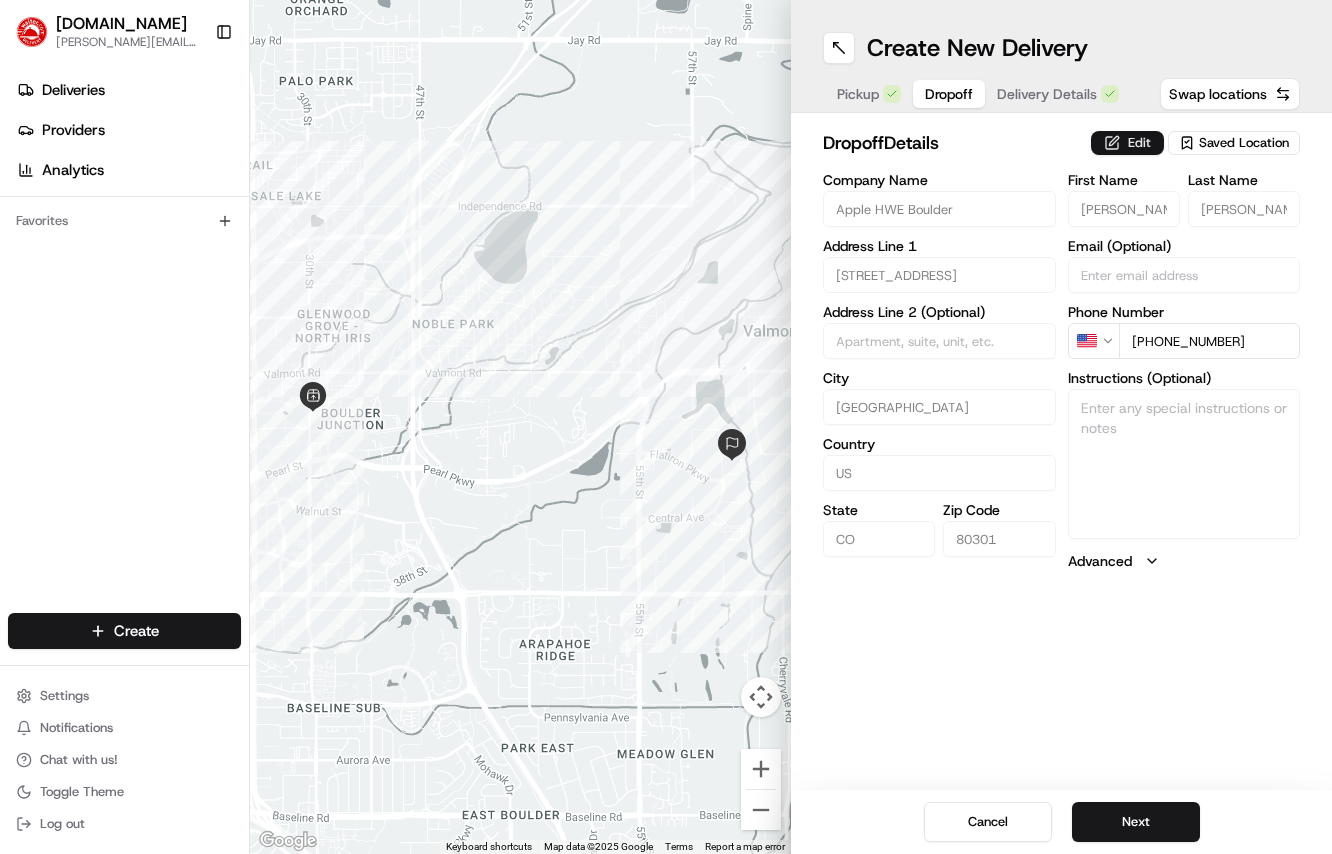 click on "Edit" at bounding box center (1127, 143) 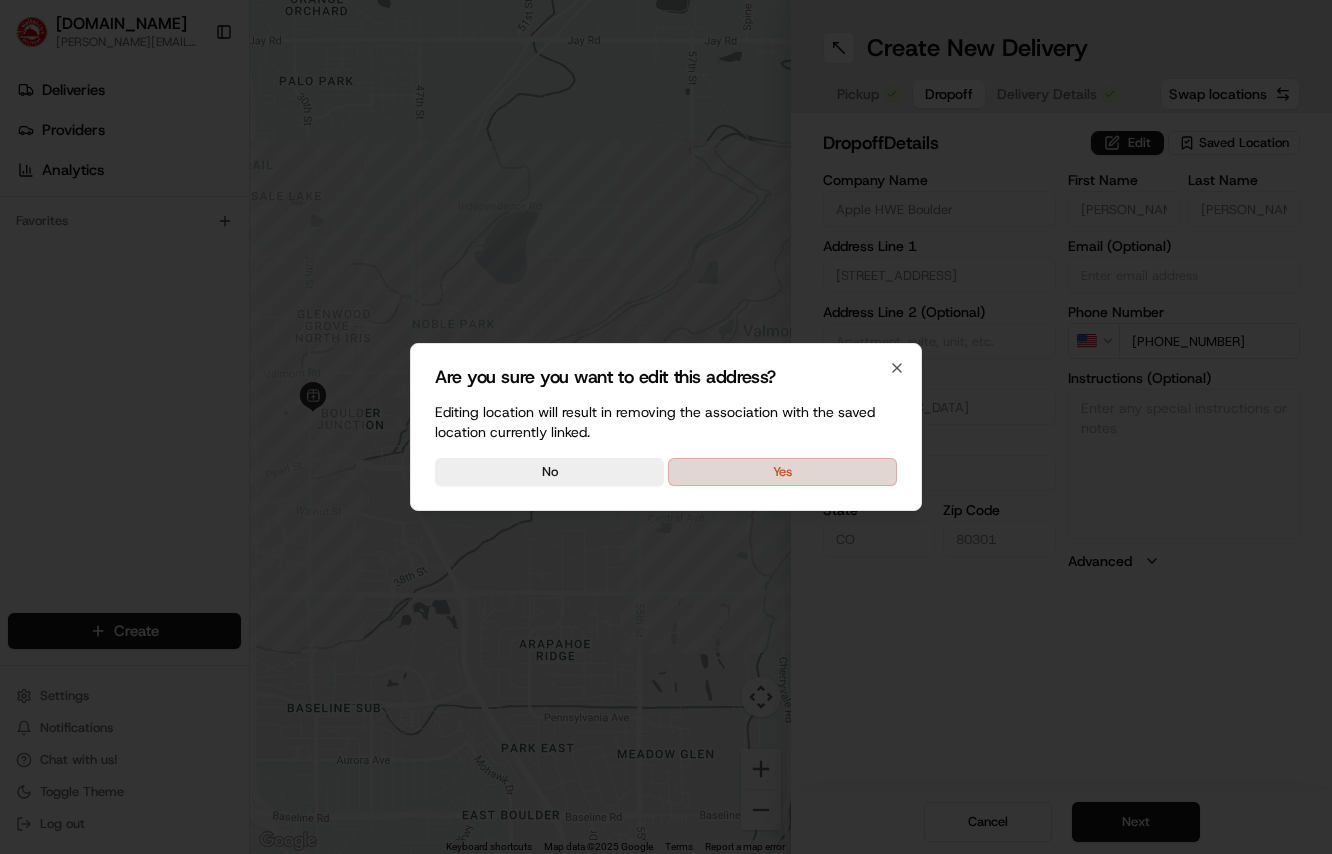 click on "Yes" at bounding box center (782, 472) 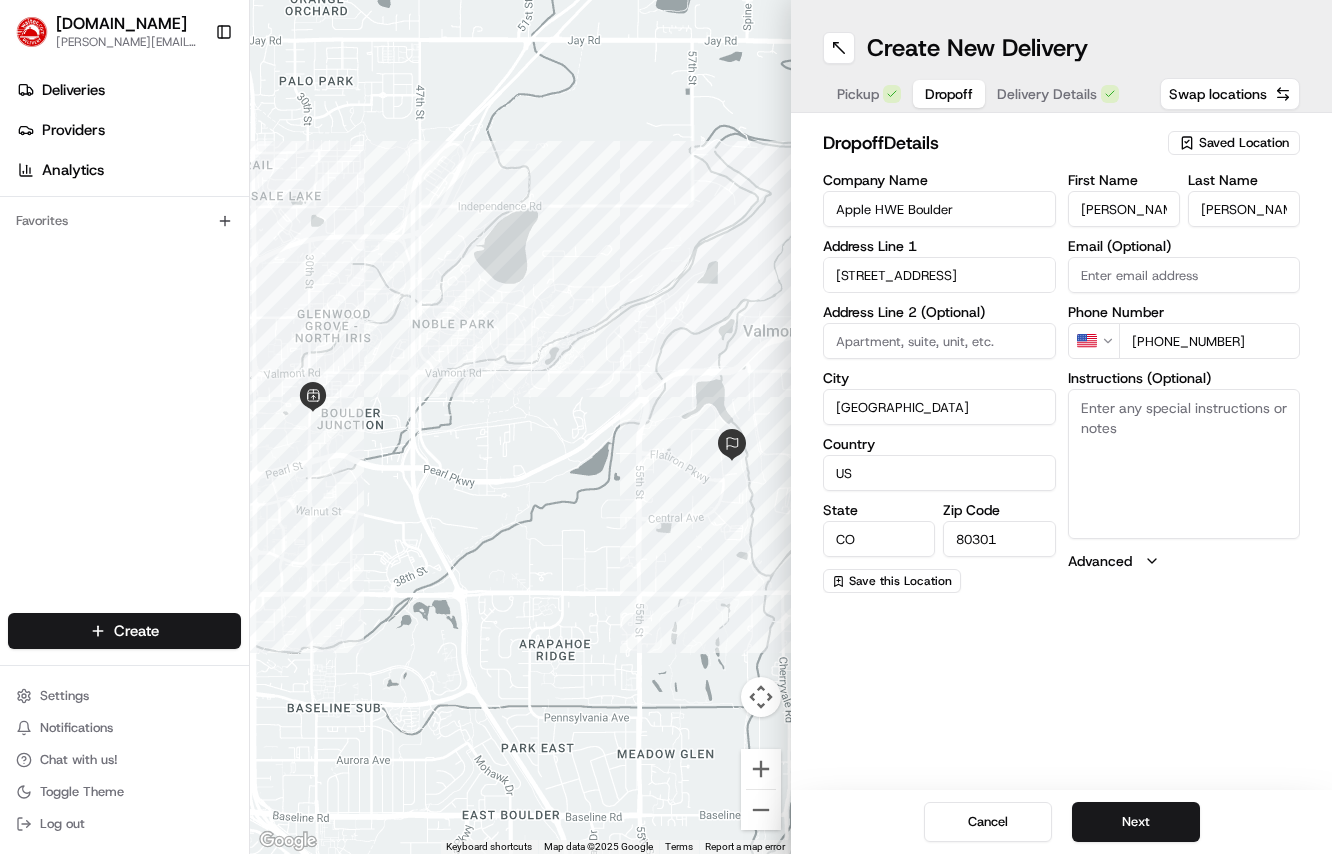 click on "Instructions (Optional)" at bounding box center (1184, 464) 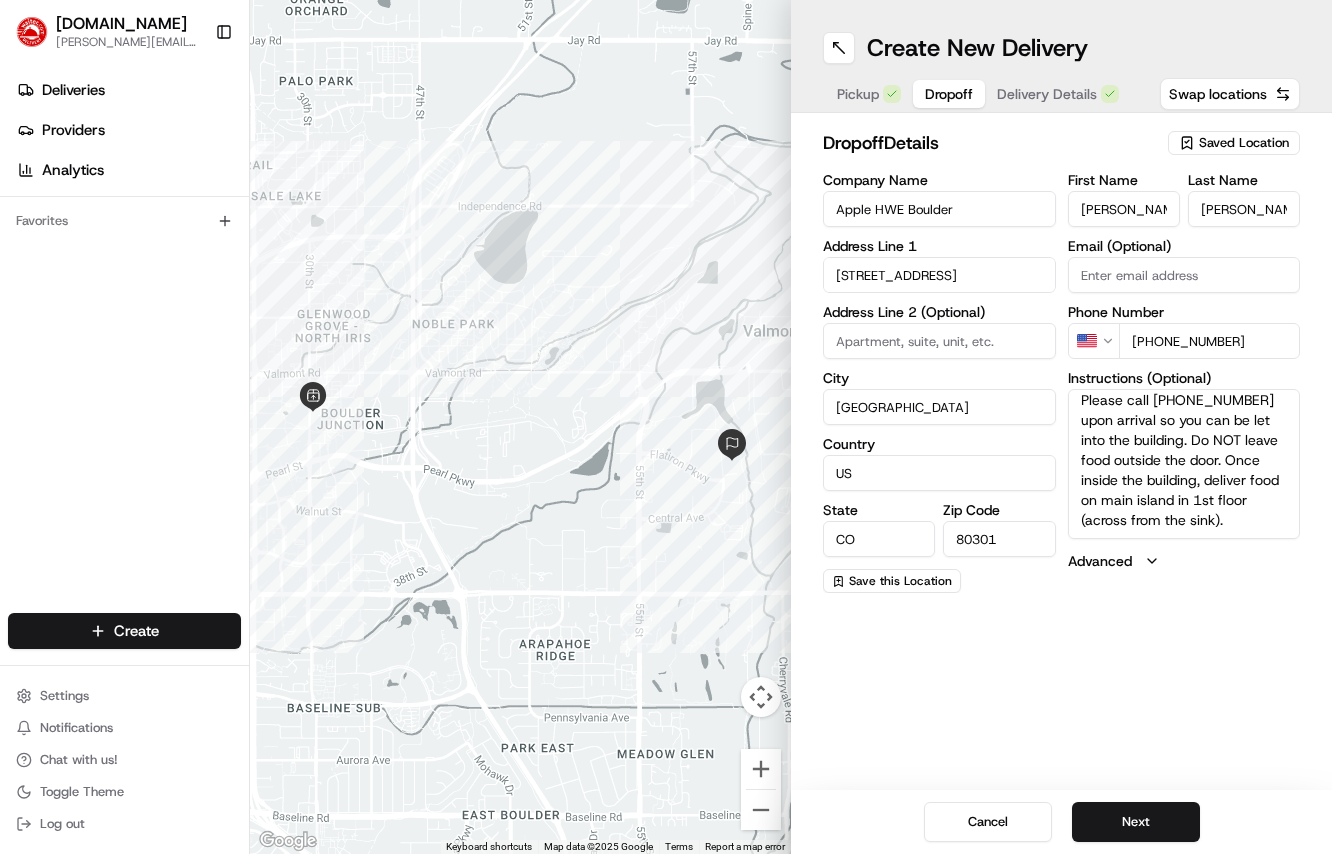 scroll, scrollTop: 28, scrollLeft: 0, axis: vertical 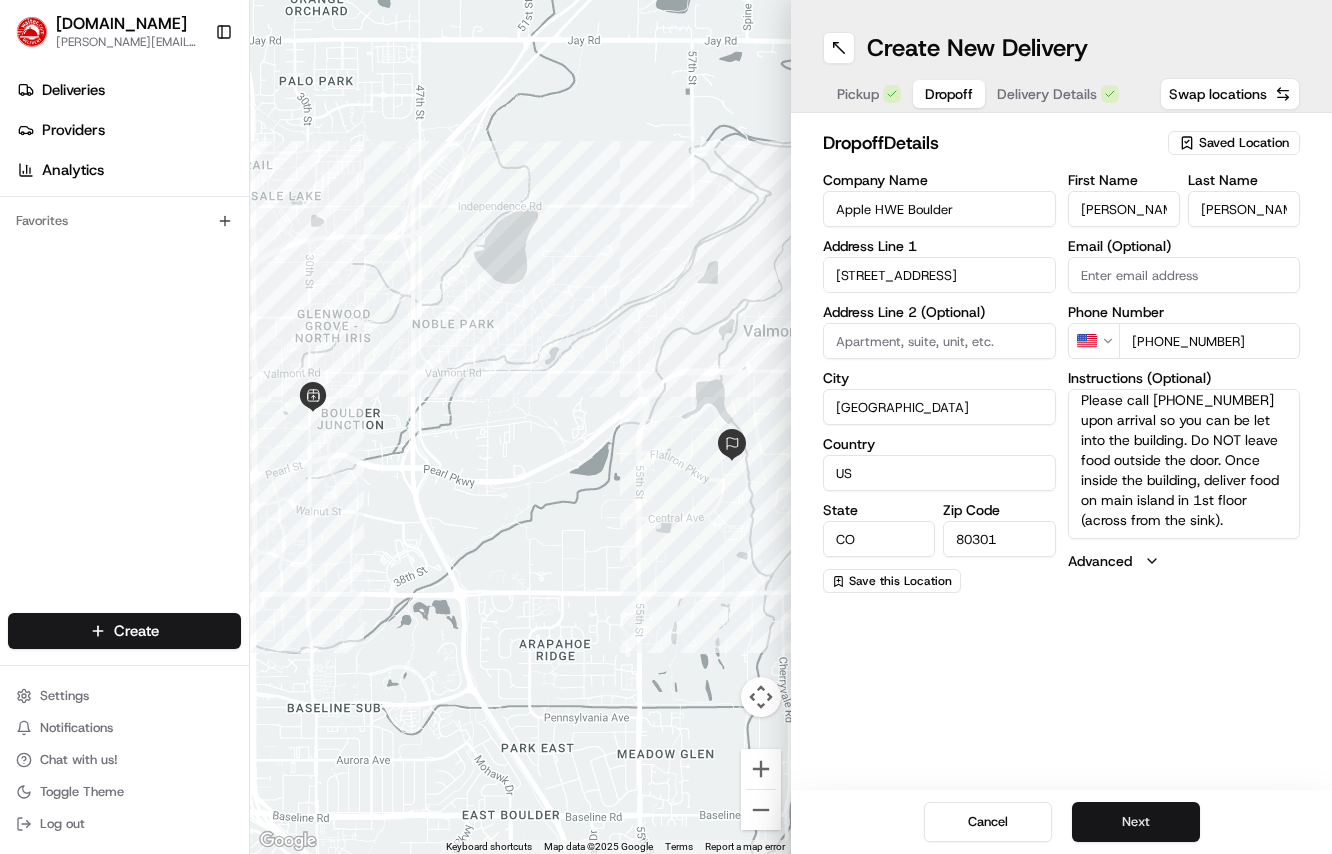 click on "Next" at bounding box center [1136, 822] 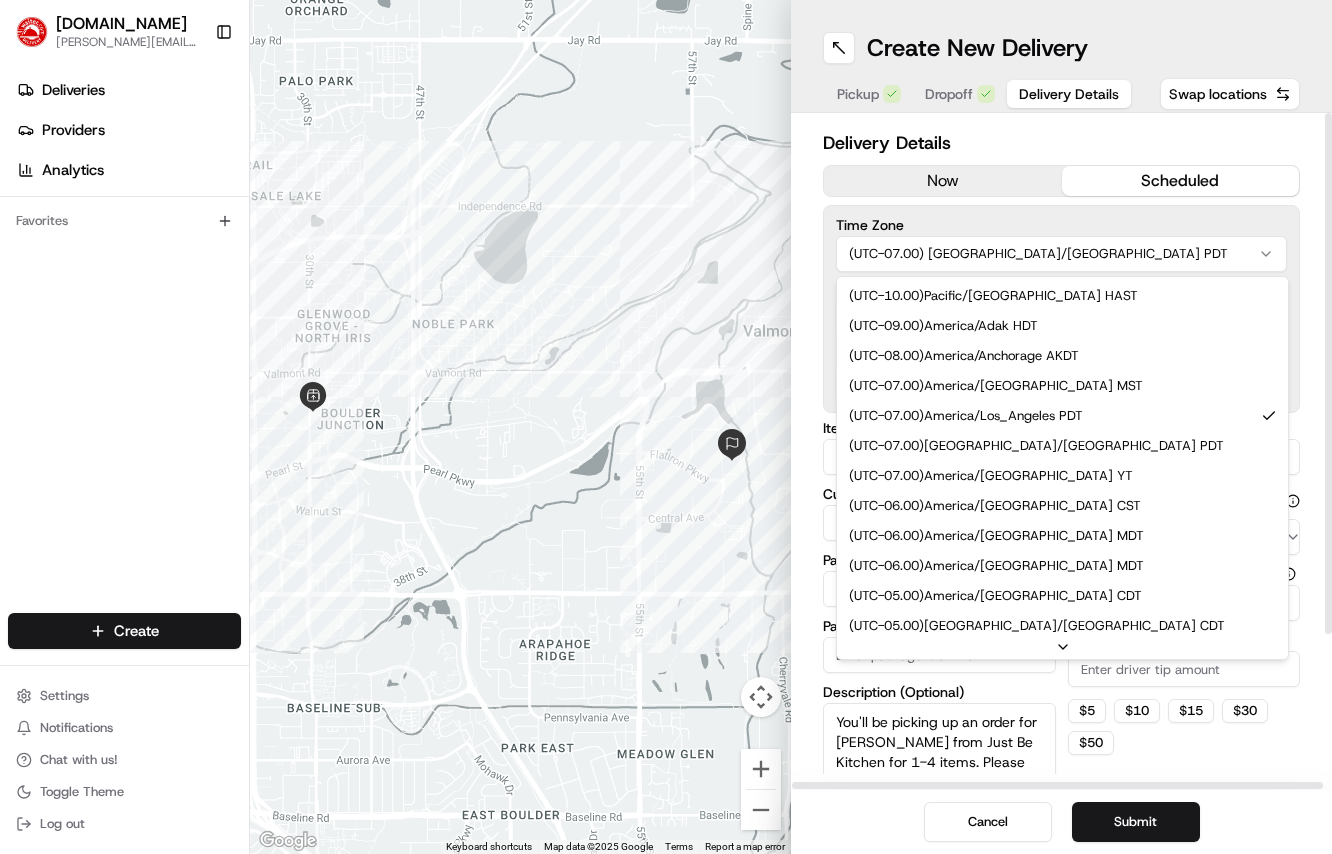 click on "Waiter.com jenna.phillips@waiter.com Toggle Sidebar Deliveries Providers Analytics Favorites Main Menu Members & Organization Organization Users Roles Preferences Customization Tracking Orchestration Automations Locations Pickup Locations Dropoff Locations Billing Billing Refund Requests Integrations Notification Triggers Webhooks API Keys Request Logs Create Settings Notifications Chat with us! Toggle Theme Log out ← Move left → Move right ↑ Move up ↓ Move down + Zoom in - Zoom out Home Jump left by 75% End Jump right by 75% Page Up Jump up by 75% Page Down Jump down by 75% Keyboard shortcuts Map Data Map data ©2025 Google Map data ©2025 Google 500 m  Click to toggle between metric and imperial units Terms Report a map error Create New Delivery Pickup Dropoff Delivery Details Swap locations Delivery Details now scheduled Time Zone (UTC-07.00) America/Los Angeles PDT ( UTC-10.00 )  Pacific/Honolulu   HAST ( UTC-09.00 )  America/Adak   HDT ( UTC-08.00 )  America/Anchorage   AKDT ( )" at bounding box center (666, 427) 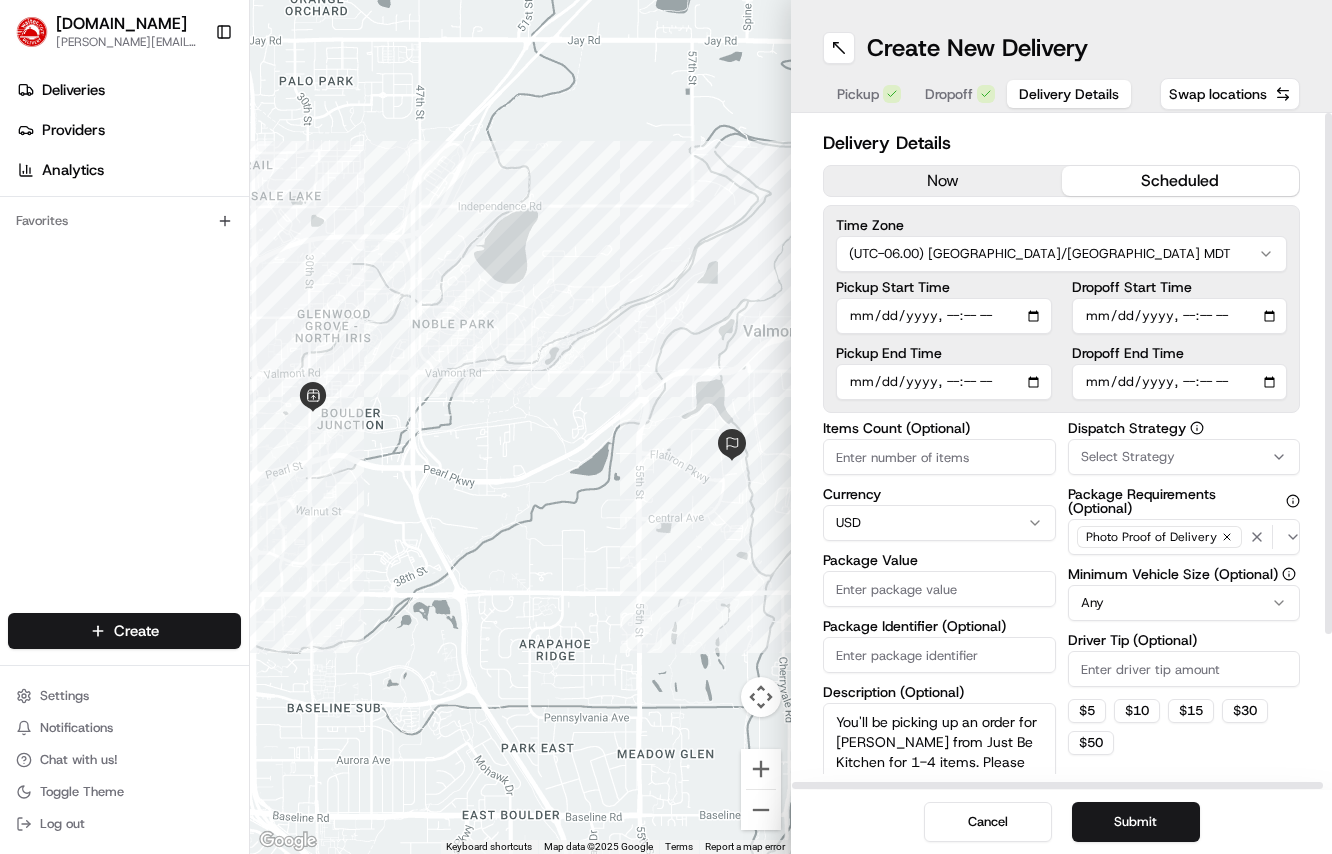click on "Pickup Start Time" at bounding box center [944, 316] 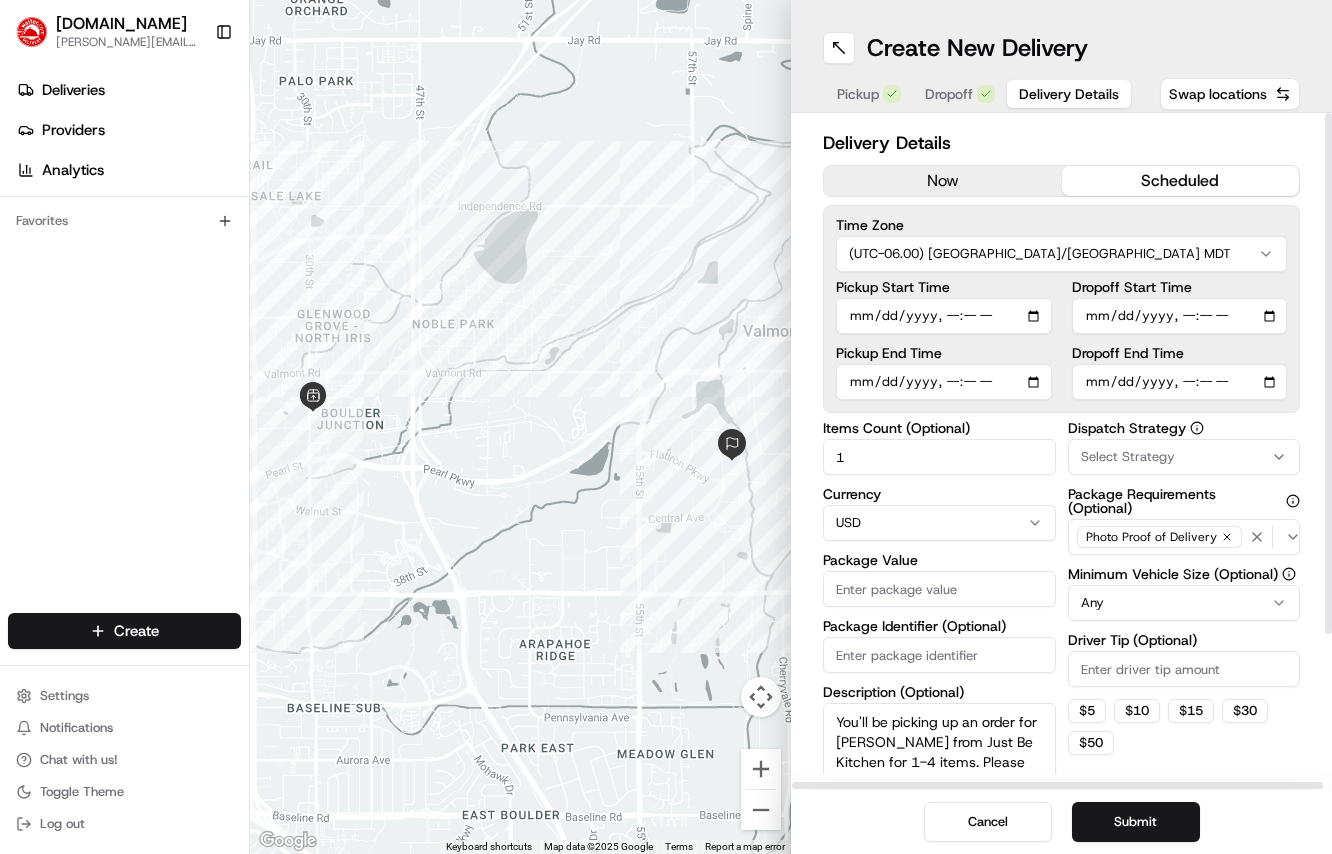 type on "1" 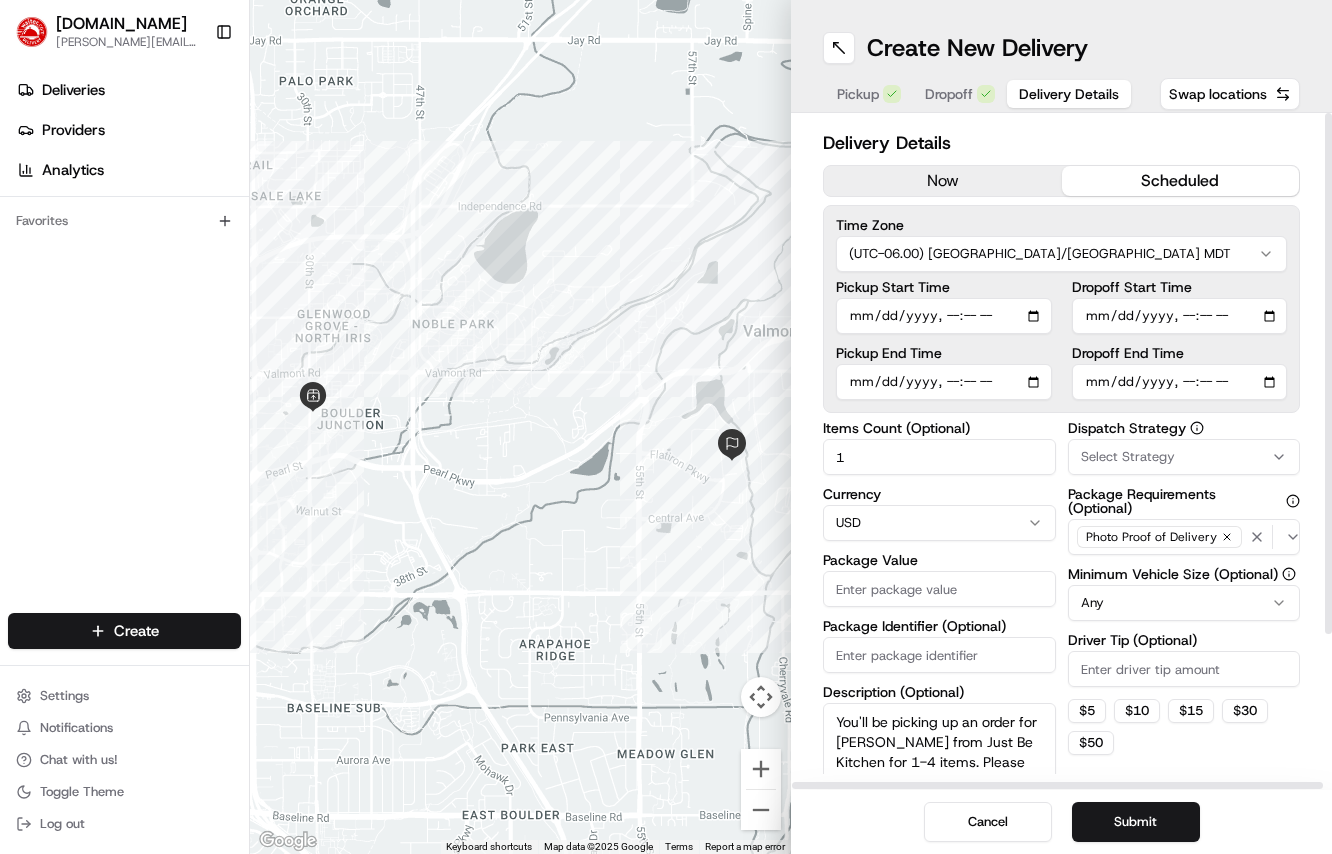 click on "Select Strategy" at bounding box center (1184, 457) 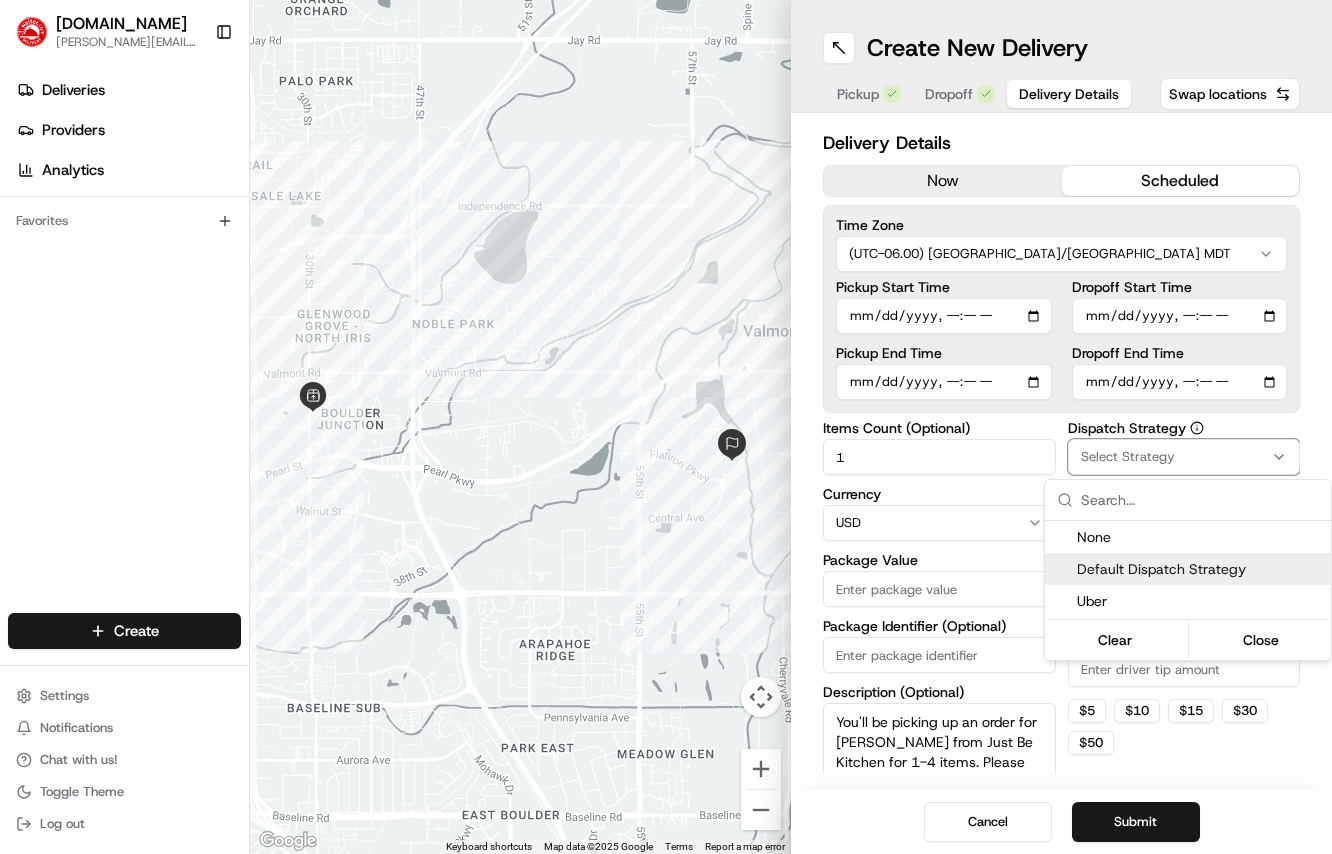 click on "Default Dispatch Strategy" at bounding box center [1200, 569] 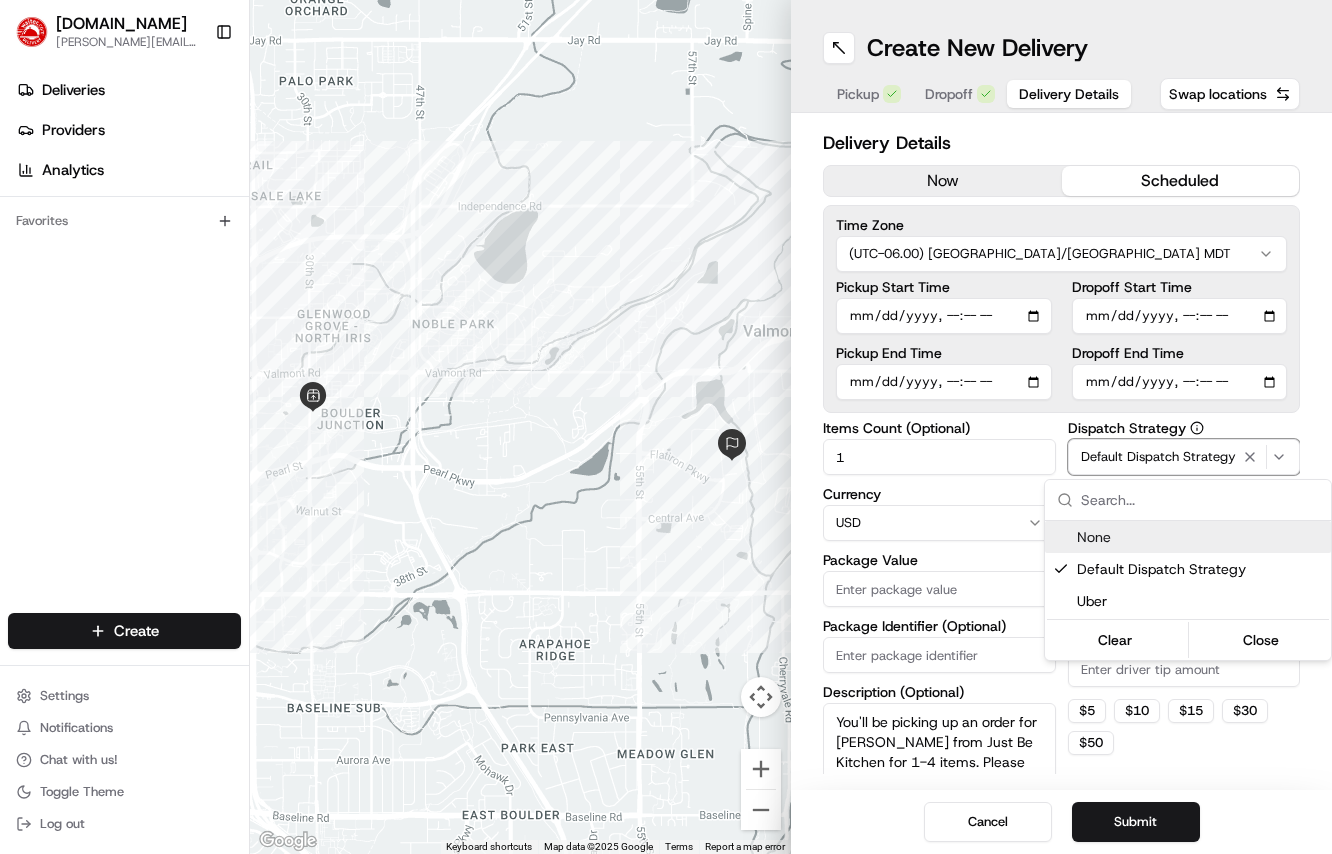 click on "Waiter.com jenna.phillips@waiter.com Toggle Sidebar Deliveries Providers Analytics Favorites Main Menu Members & Organization Organization Users Roles Preferences Customization Tracking Orchestration Automations Locations Pickup Locations Dropoff Locations Billing Billing Refund Requests Integrations Notification Triggers Webhooks API Keys Request Logs Create Settings Notifications Chat with us! Toggle Theme Log out ← Move left → Move right ↑ Move up ↓ Move down + Zoom in - Zoom out Home Jump left by 75% End Jump right by 75% Page Up Jump up by 75% Page Down Jump down by 75% Keyboard shortcuts Map Data Map data ©2025 Google Map data ©2025 Google 500 m  Click to toggle between metric and imperial units Terms Report a map error Create New Delivery Pickup Dropoff Delivery Details Swap locations Delivery Details now scheduled Time Zone (UTC-06.00) America/Denver MDT Pickup Start Time Pickup End Time Dropoff Start Time Dropoff End Time Items Count (Optional) 1 Currency USD Package Value" at bounding box center (666, 427) 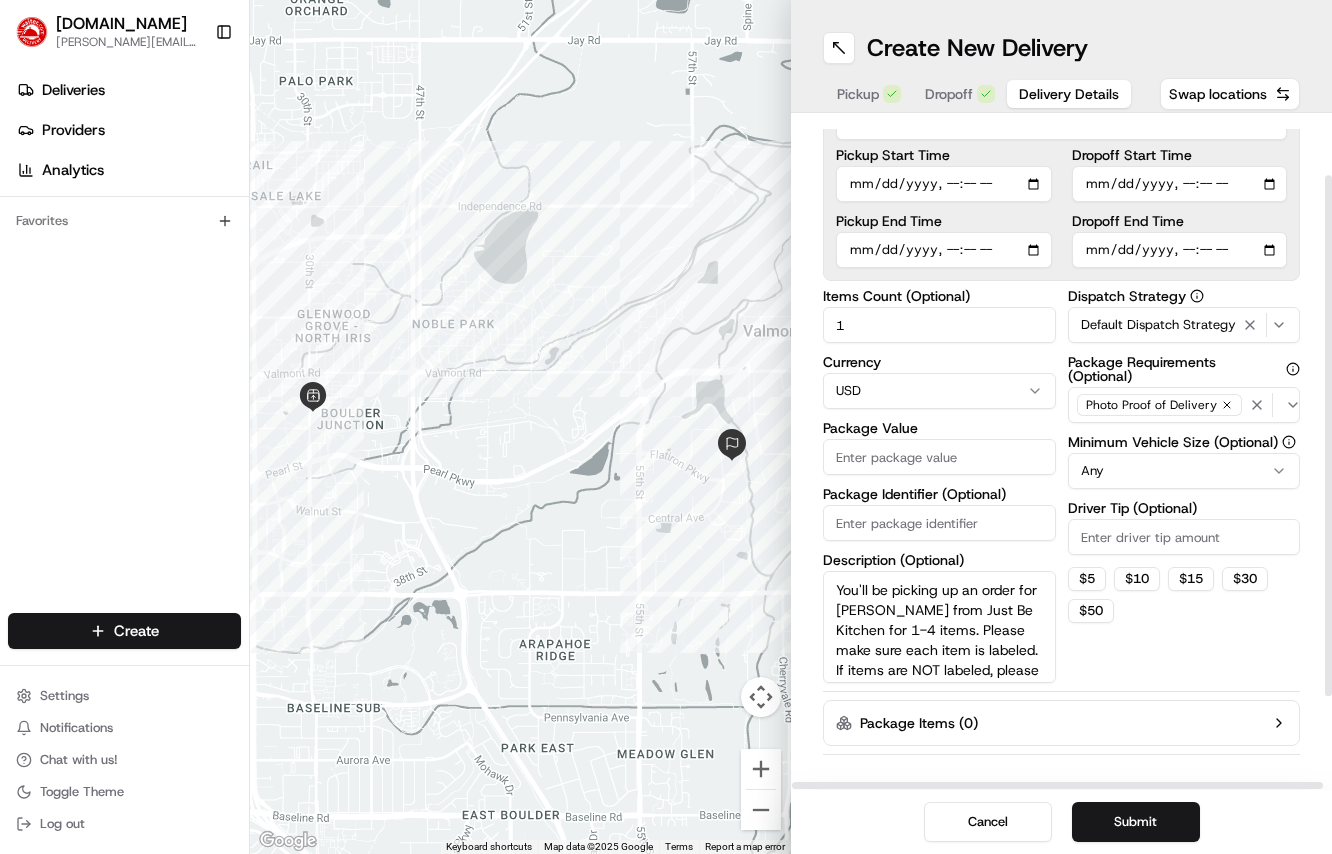 scroll, scrollTop: 193, scrollLeft: 0, axis: vertical 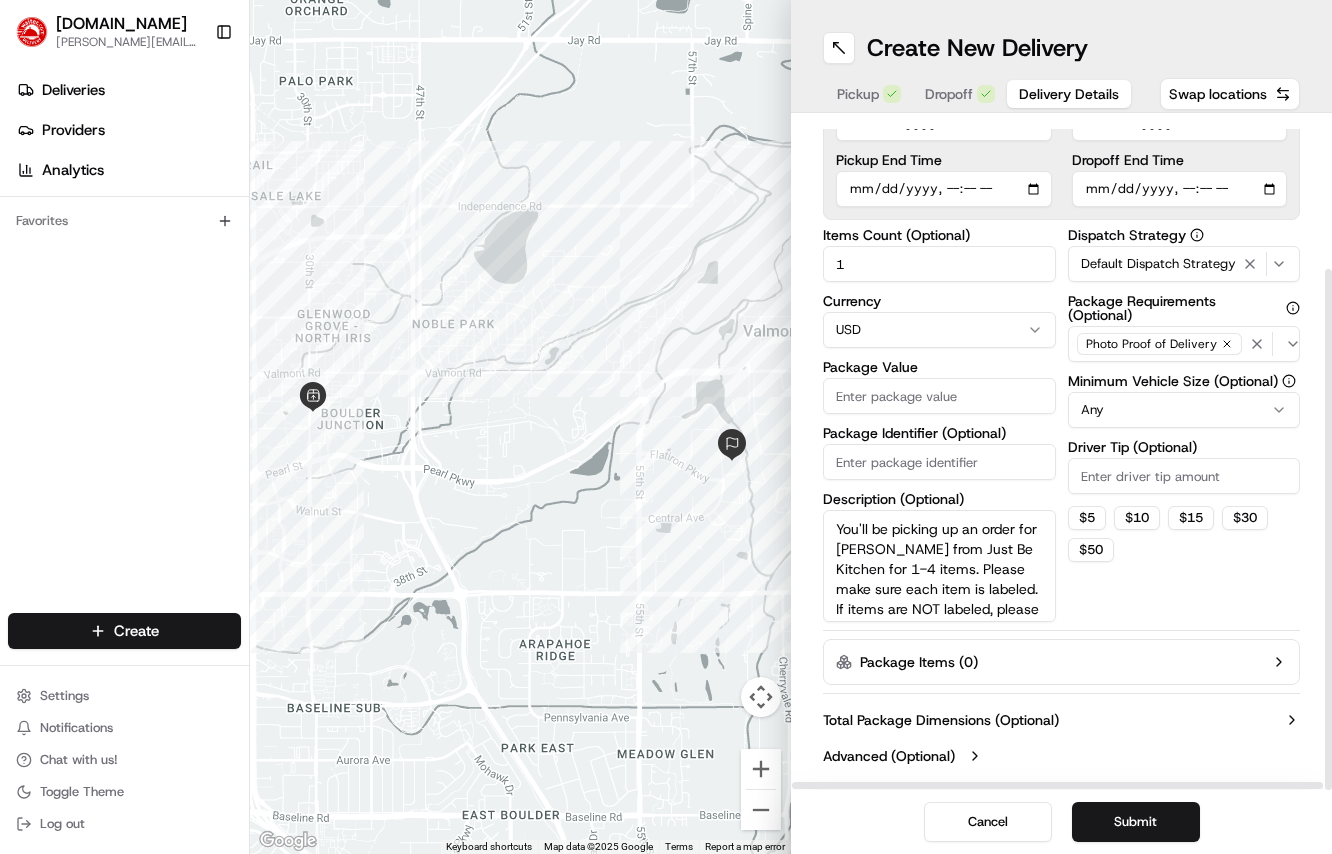 click on "Package Value" at bounding box center [939, 396] 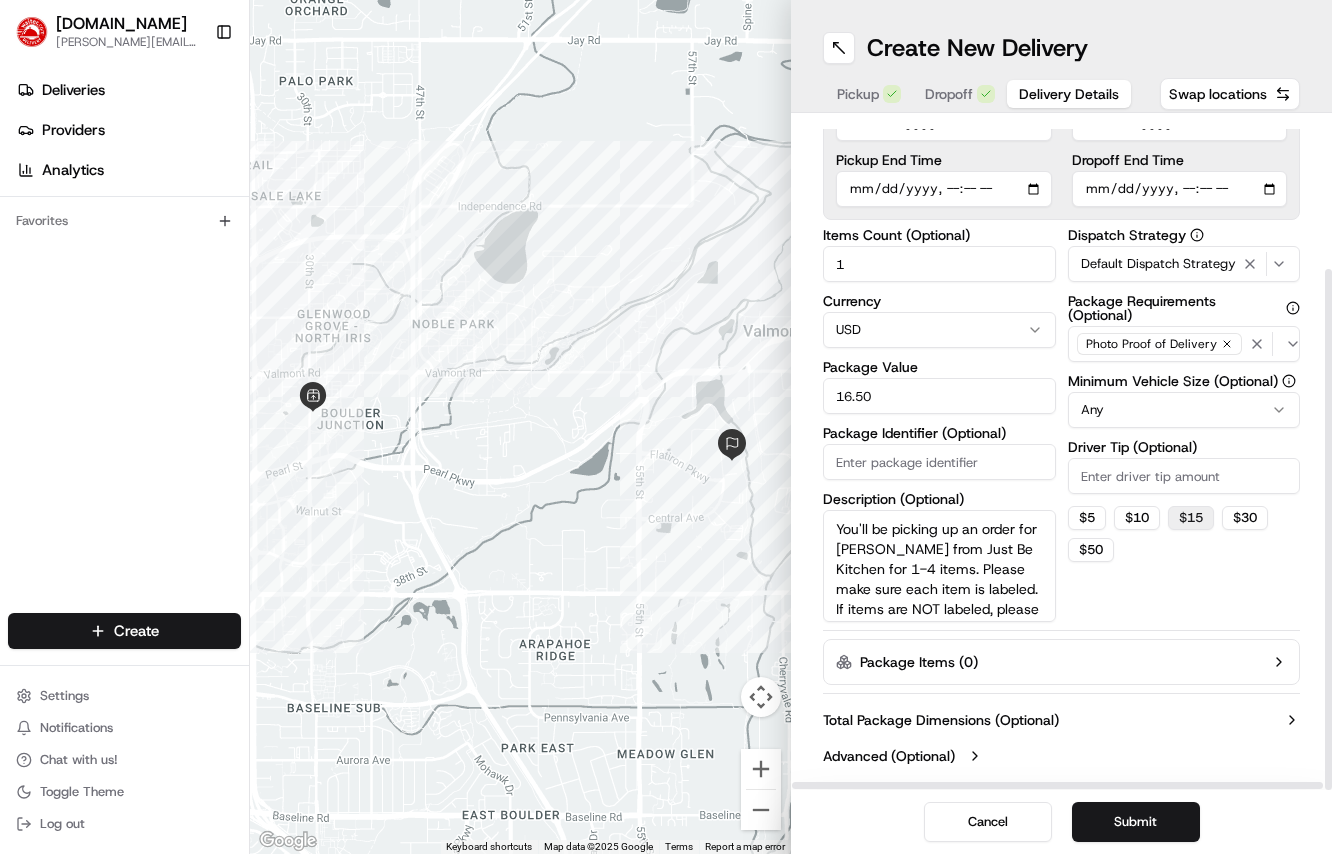 type on "16.50" 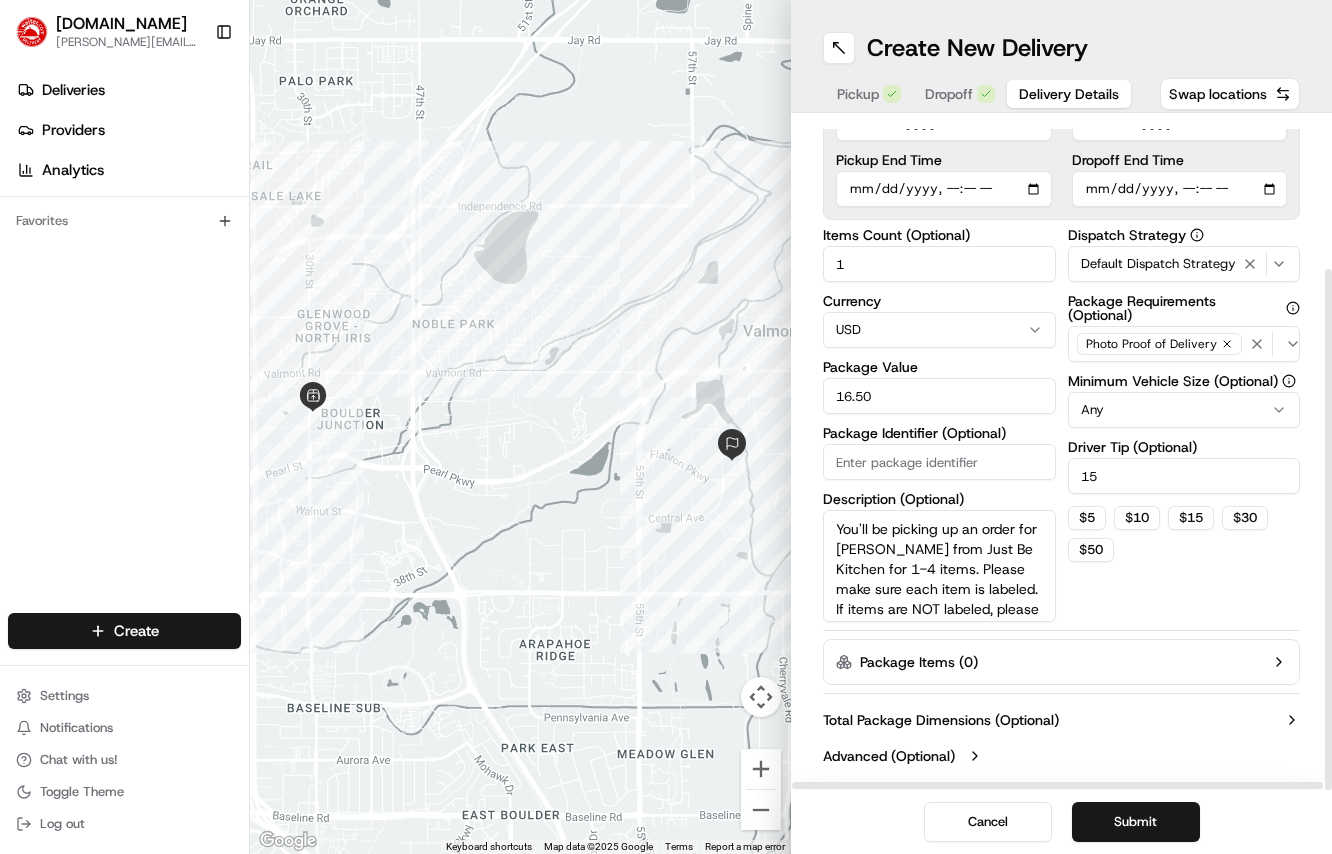 click on "Dispatch Strategy Default Dispatch Strategy Package Requirements (Optional) Photo Proof of Delivery Minimum Vehicle Size (Optional) Any Driver Tip (Optional) 15 $ 5 $ 10 $ 15 $ 30 $ 50" at bounding box center (1184, 425) 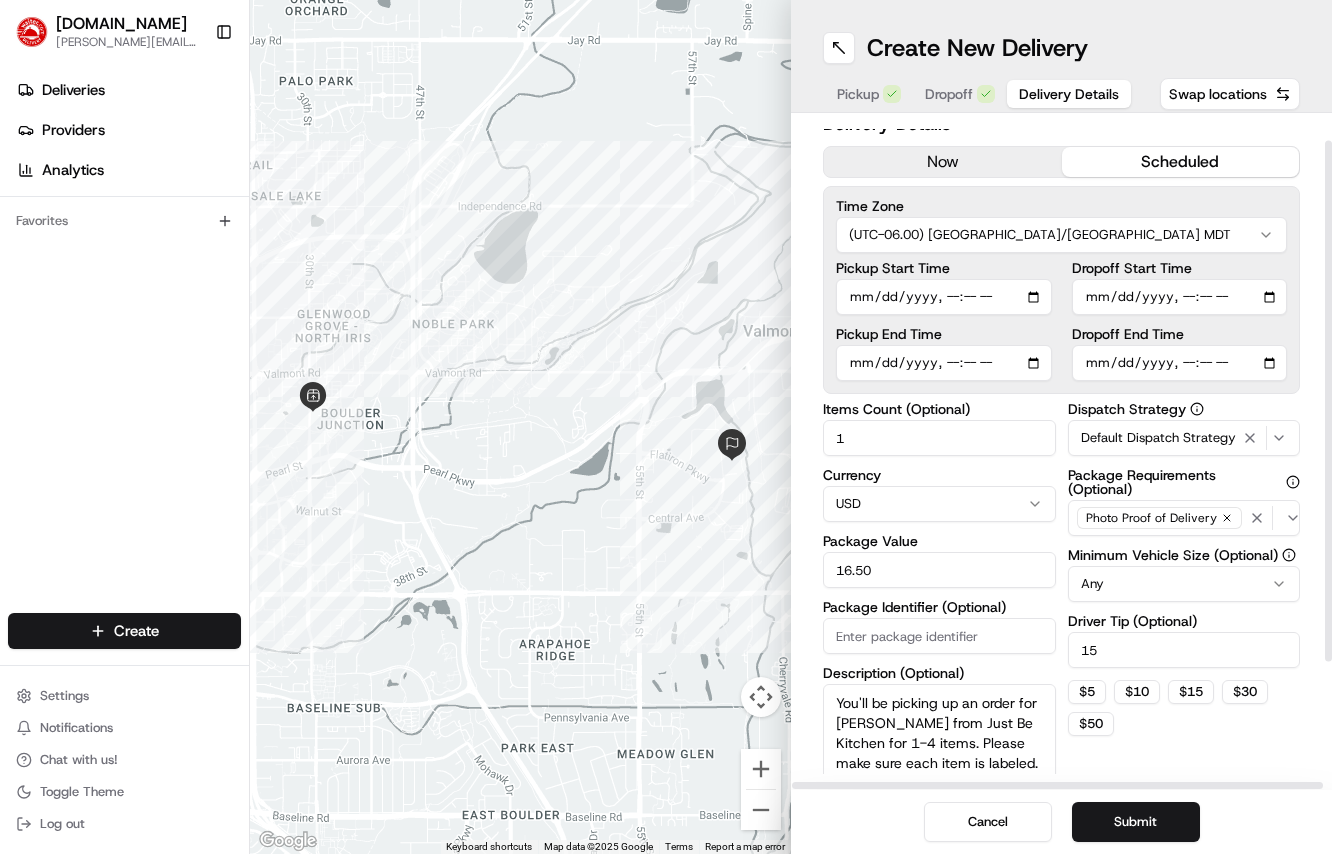 scroll, scrollTop: 0, scrollLeft: 0, axis: both 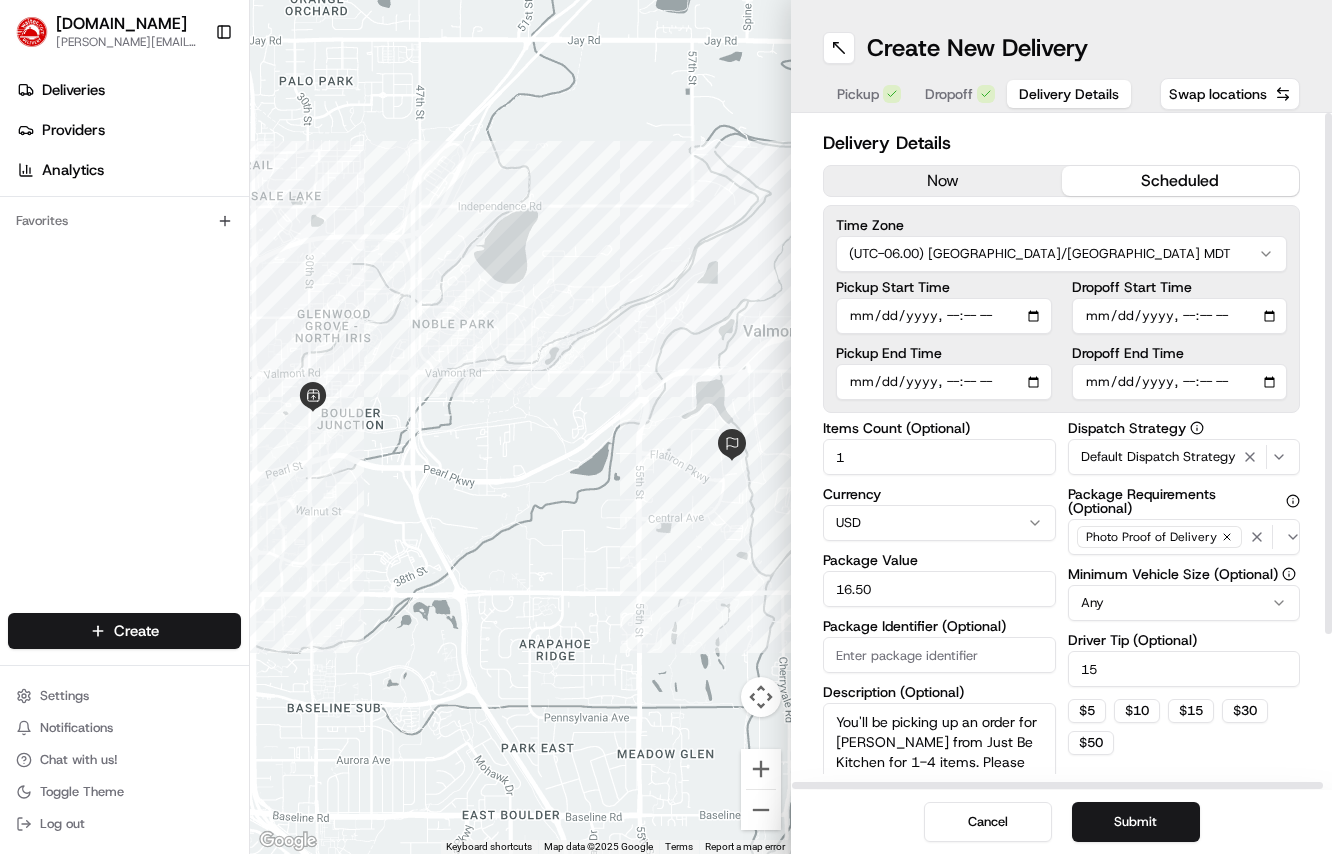 click on "Pickup Start Time" at bounding box center (944, 316) 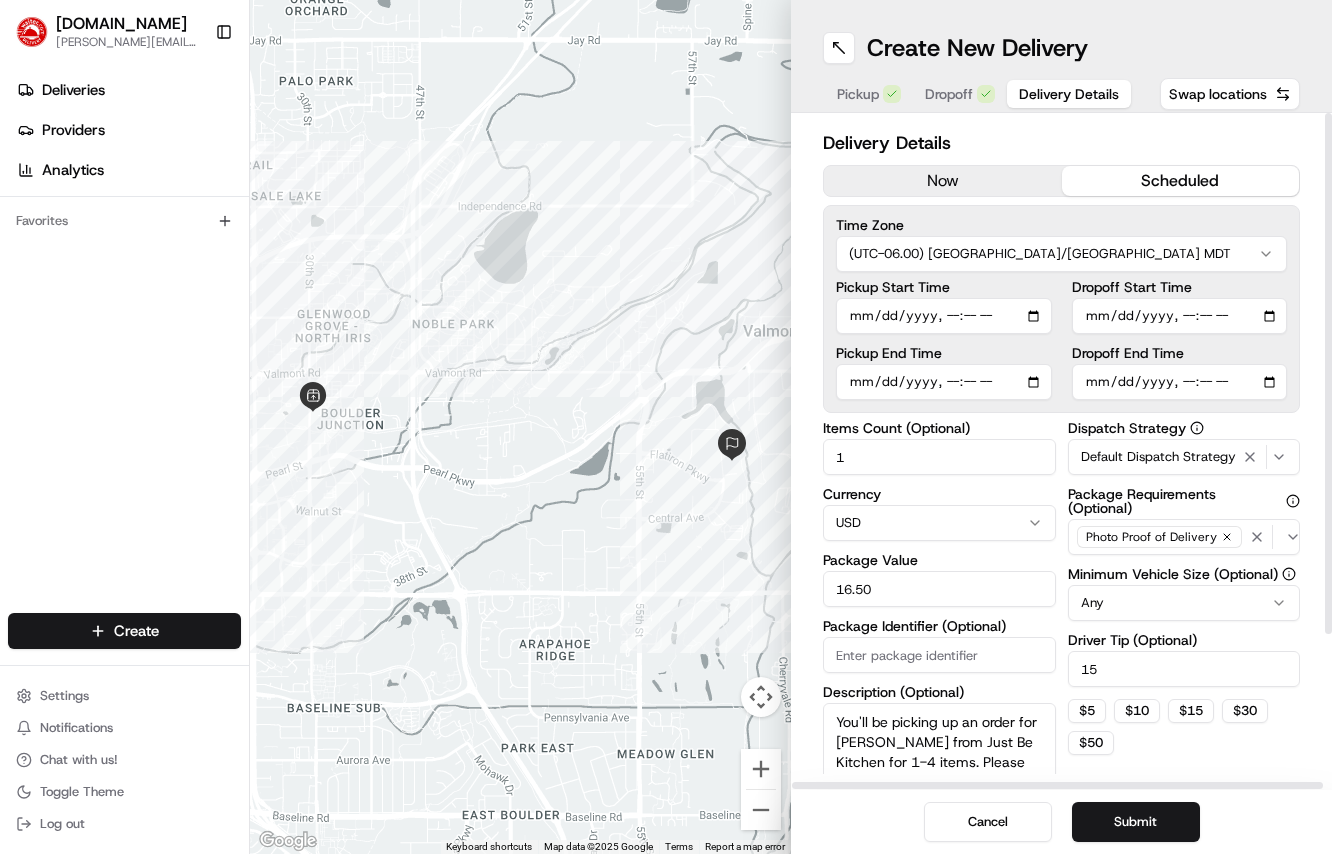 type on "2025-07-11T18:20" 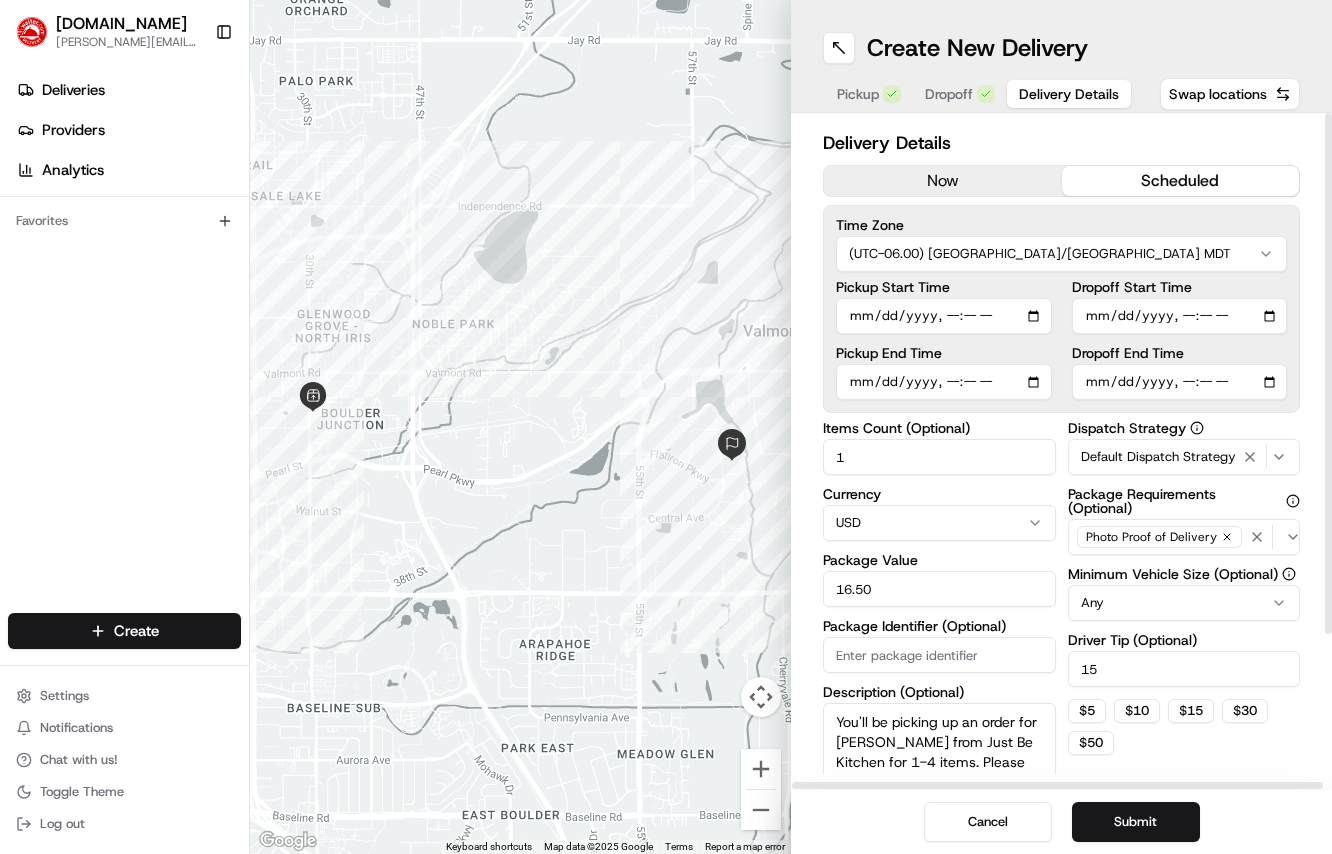click on "Pickup End Time" at bounding box center (944, 373) 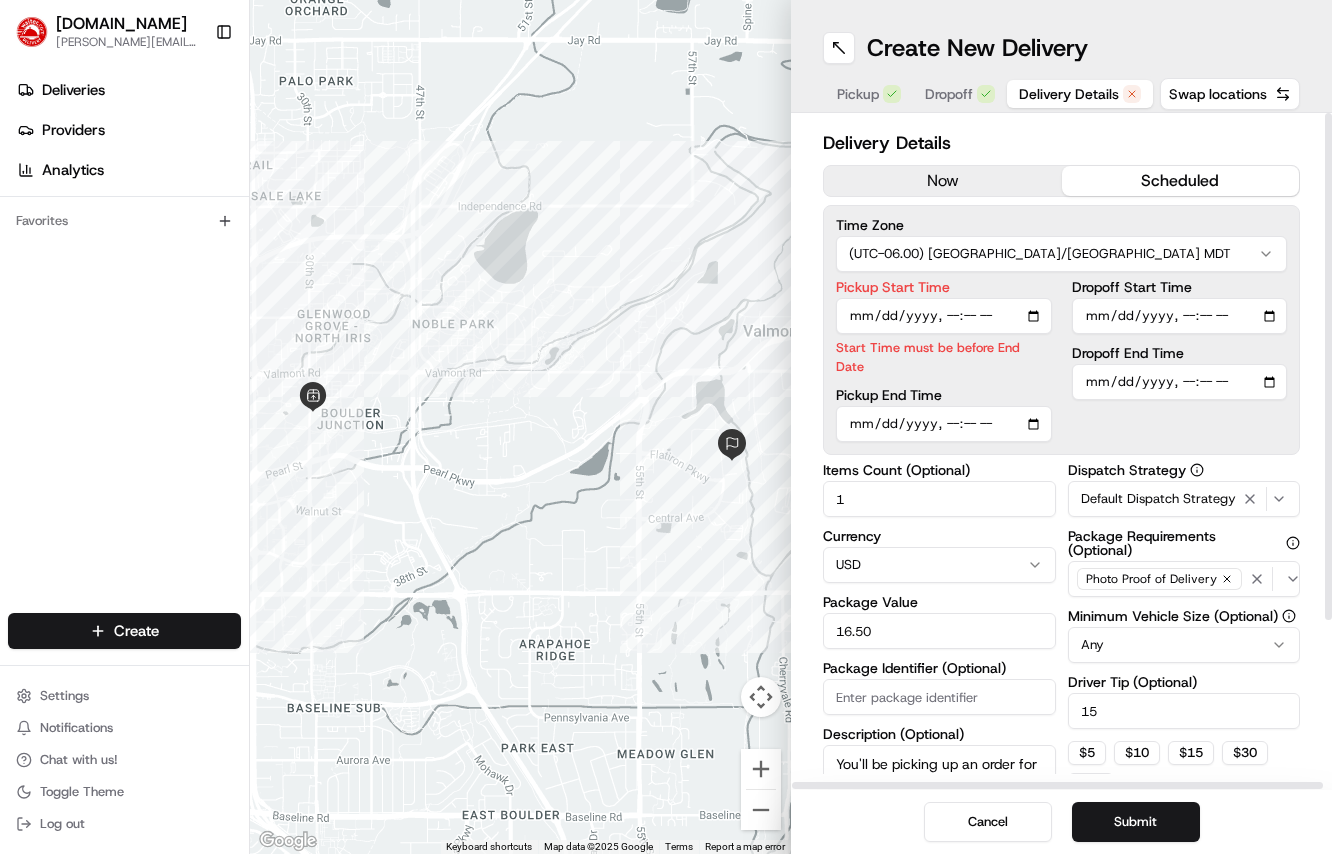 type on "2025-07-11T18:25" 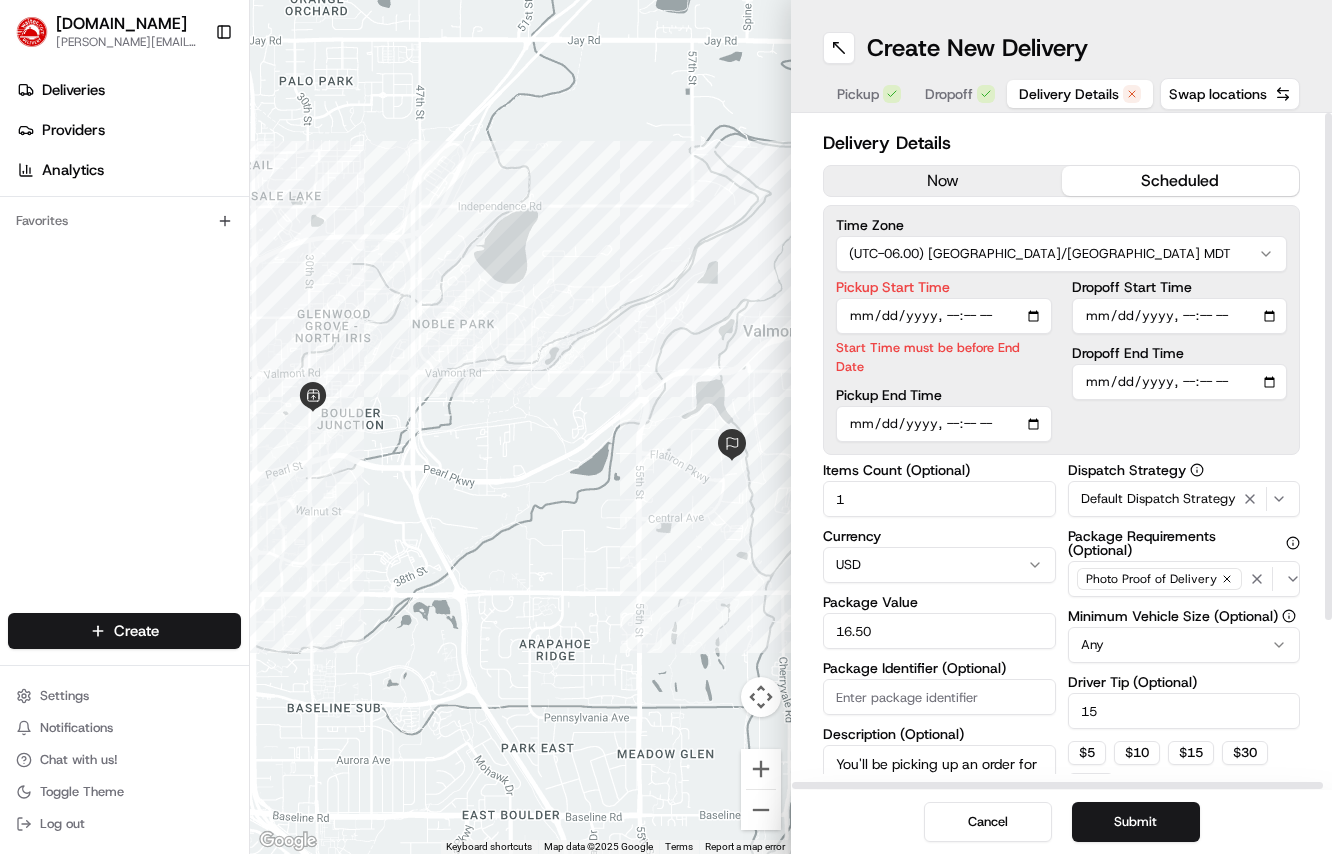 click on "Time Zone" at bounding box center (1061, 225) 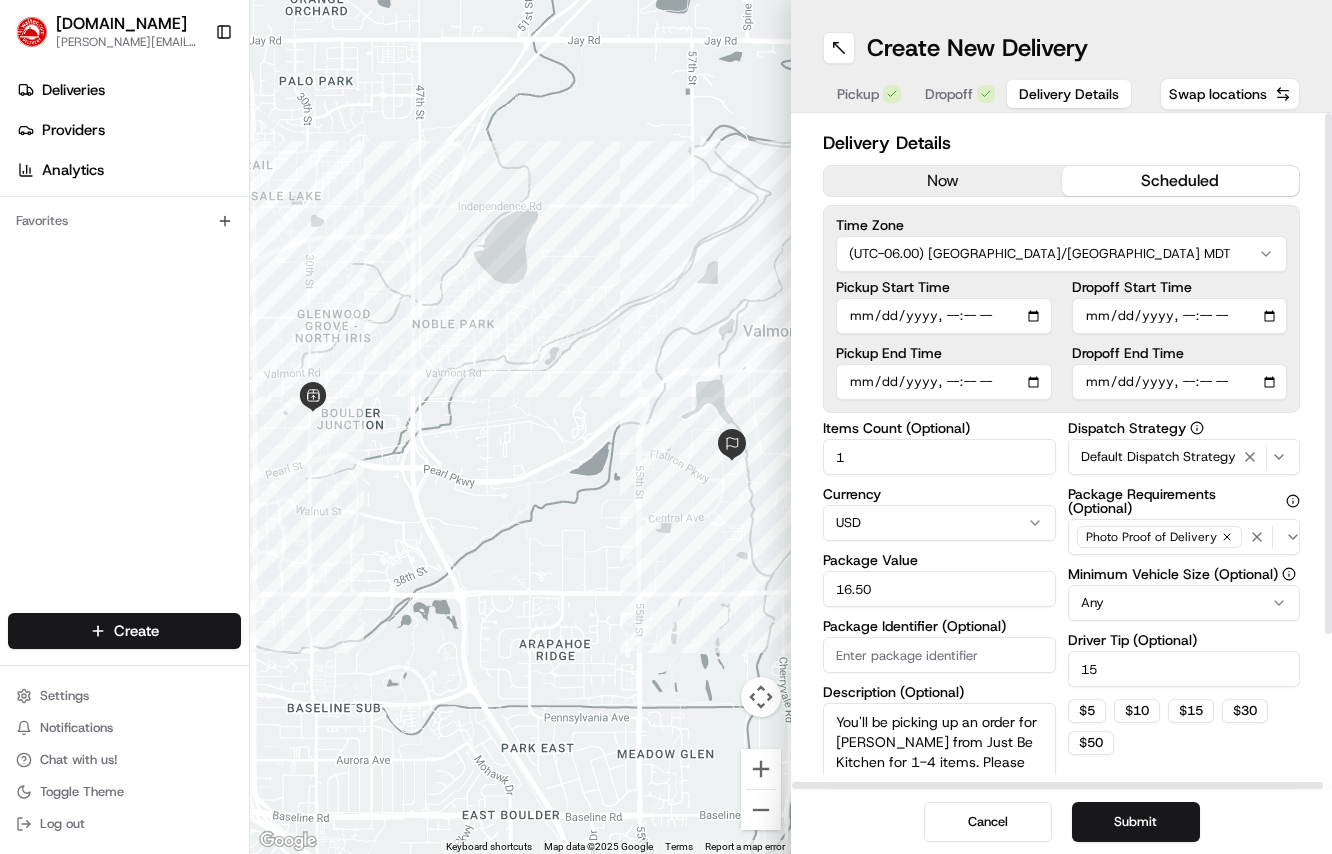 click on "Delivery Details now scheduled Time Zone (UTC-06.00) America/Denver MDT Pickup Start Time Pickup End Time Dropoff Start Time Dropoff End Time Items Count (Optional) 1 Currency USD Package Value 16.50 Package Identifier (Optional) Description (Optional) You'll be picking up an order for GILLIAN from Just Be Kitchen for 1-4 items. Please make sure each item is labeled. If items are NOT labeled, please call 650-417-7844 BEFORE leaving the restaurant. Dispatch Strategy Default Dispatch Strategy Package Requirements (Optional) Photo Proof of Delivery Minimum Vehicle Size (Optional) Any Driver Tip (Optional) 15 $ 5 $ 10 $ 15 $ 30 $ 50 Package Items ( 0 ) Total Package Dimensions (Optional) Advanced (Optional)" at bounding box center (1061, 451) 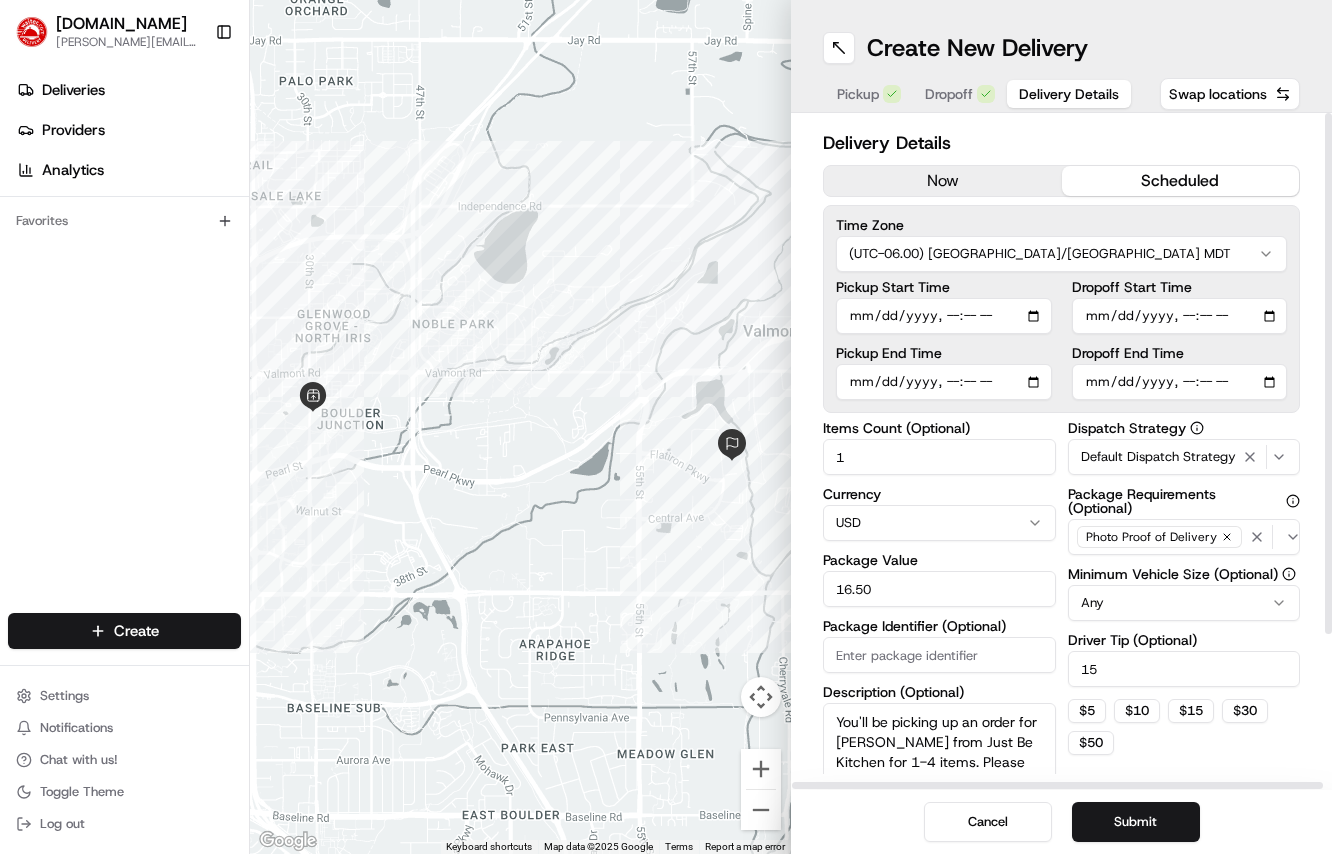 type on "2025-07-11T18:15" 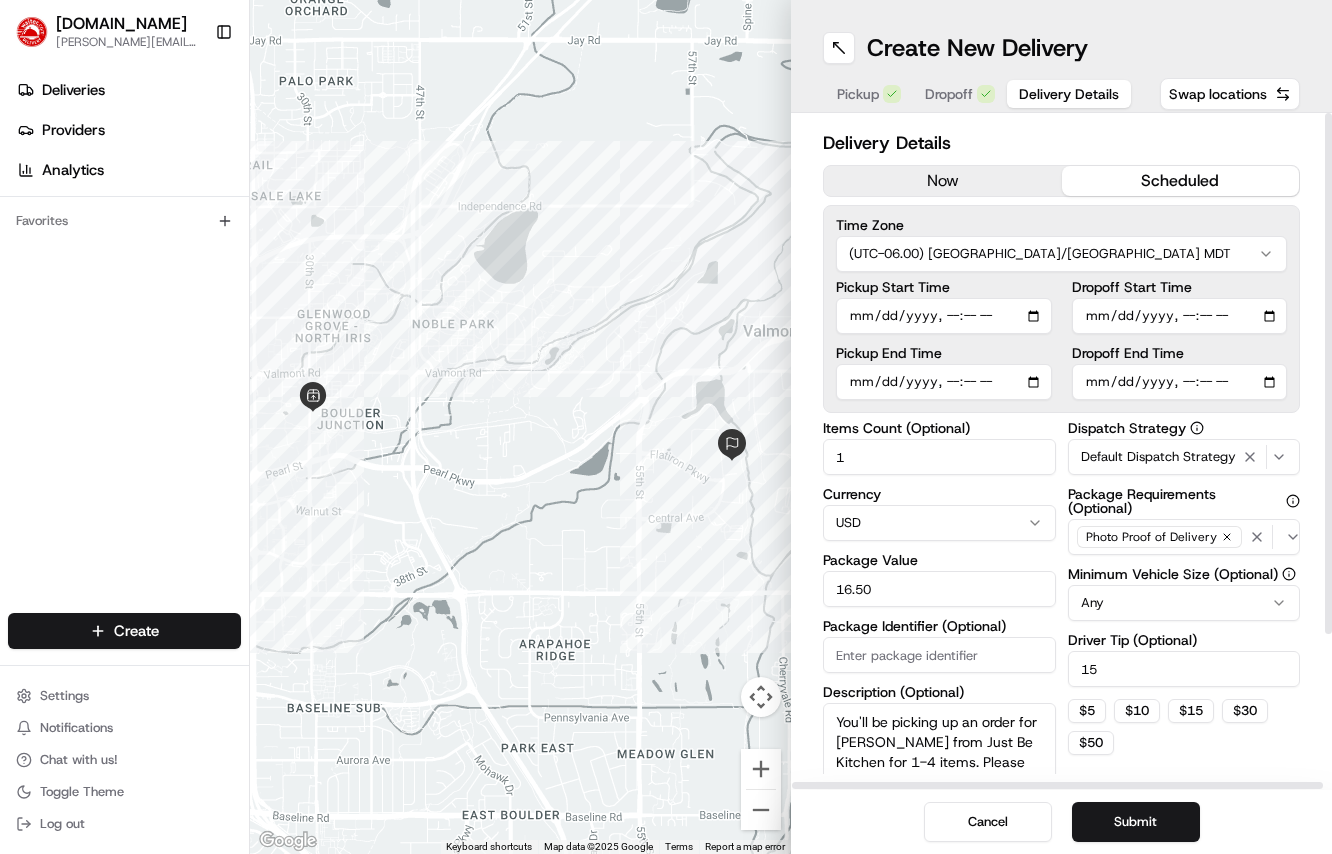 click on "Pickup End Time" at bounding box center (944, 382) 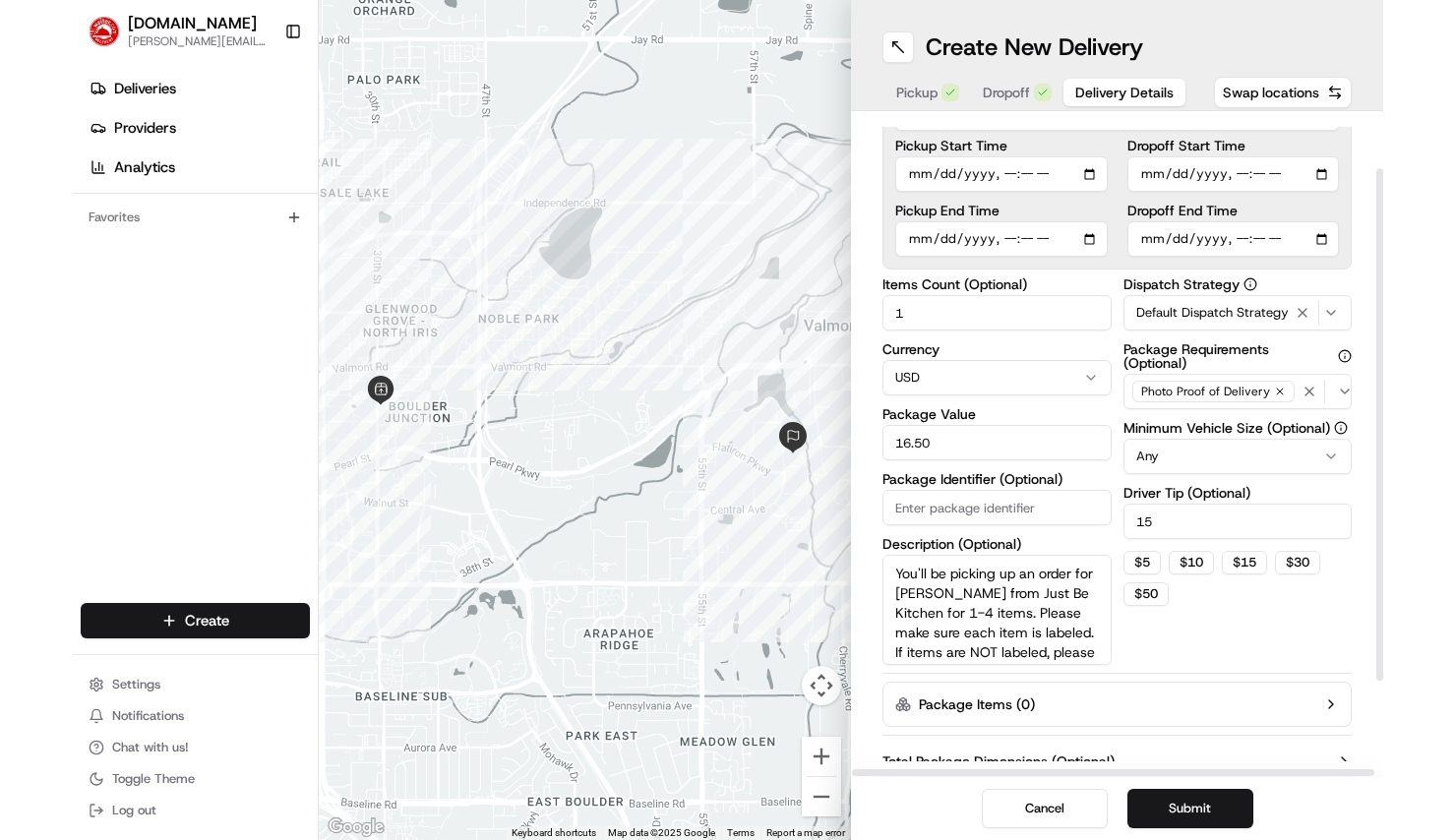 scroll, scrollTop: 54, scrollLeft: 0, axis: vertical 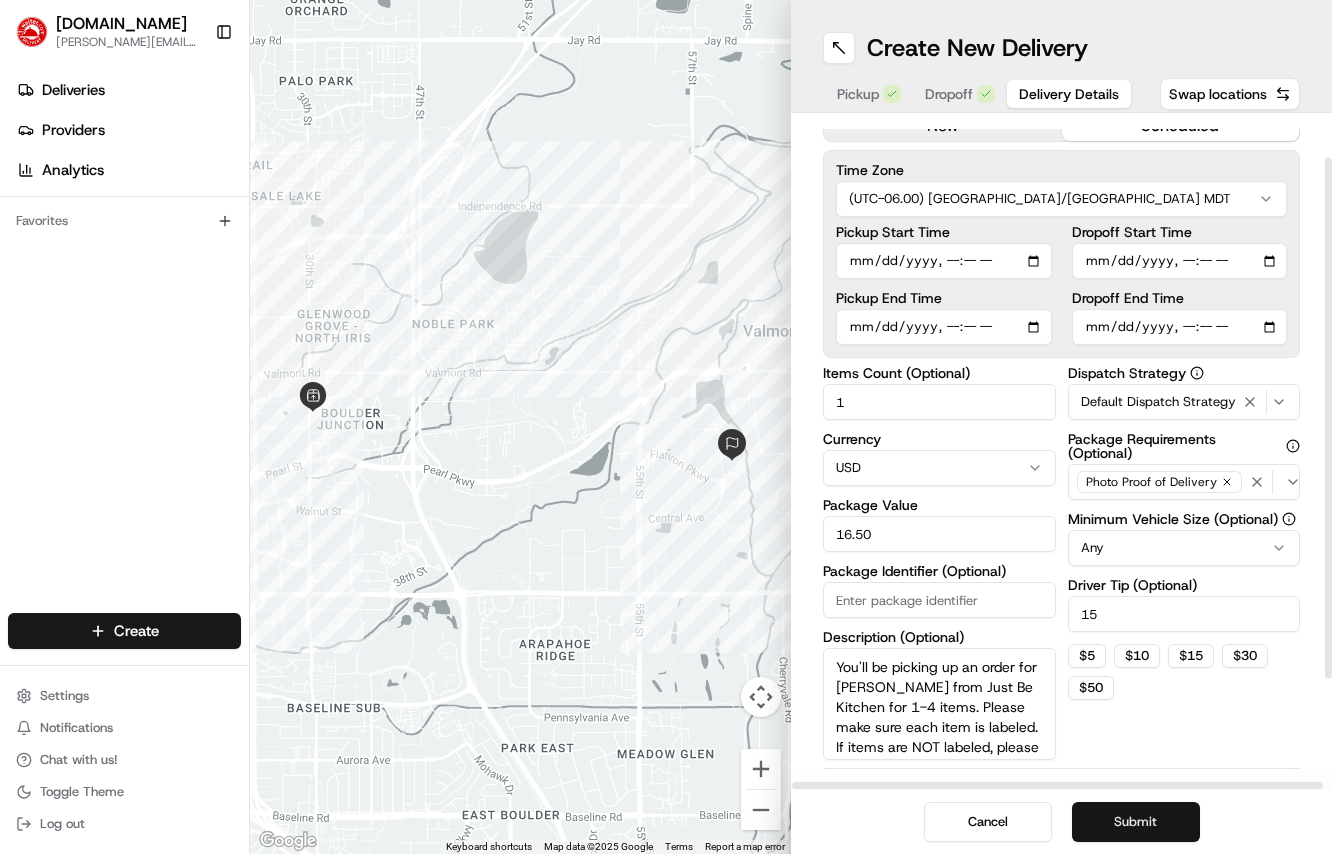 click on "Submit" at bounding box center (1136, 822) 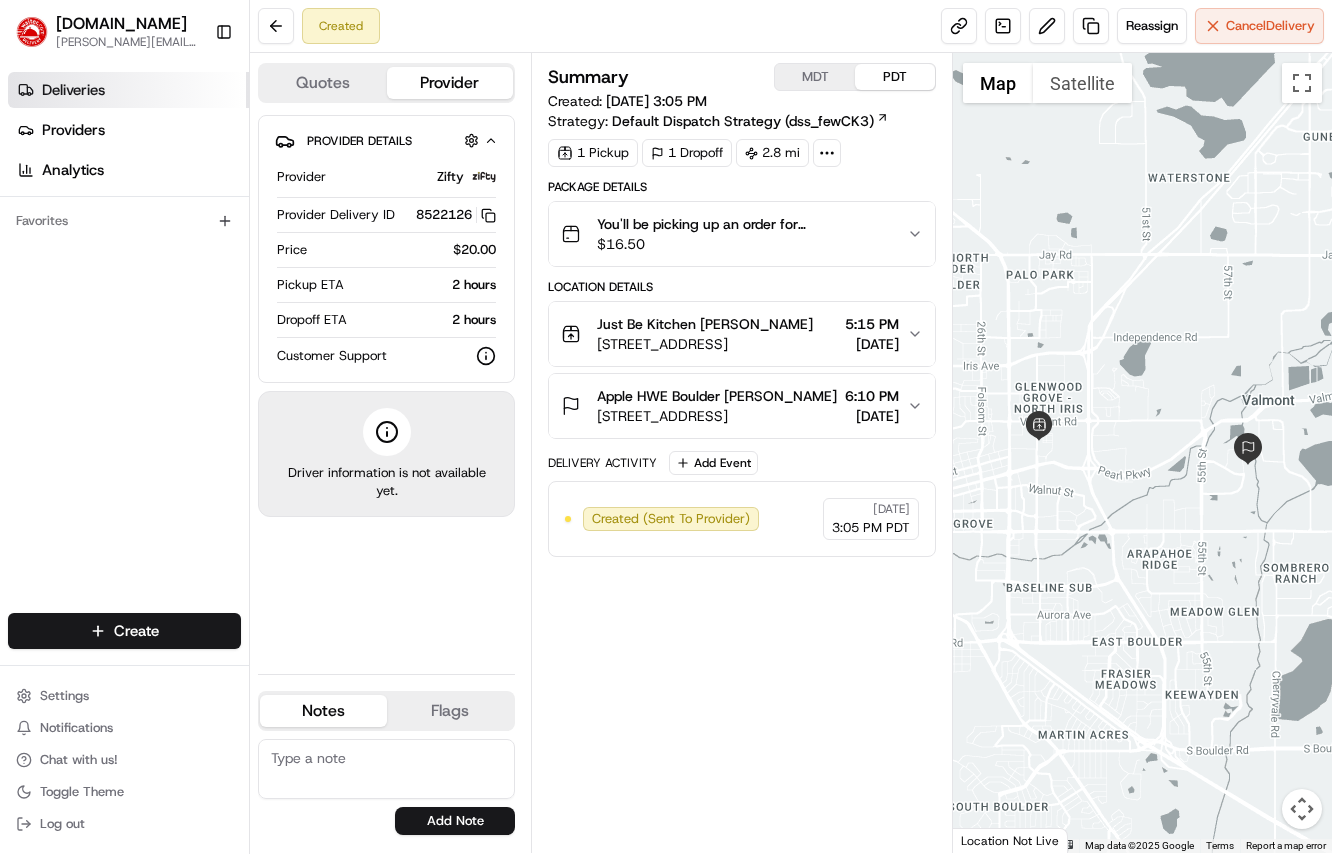 click on "Deliveries" at bounding box center (128, 90) 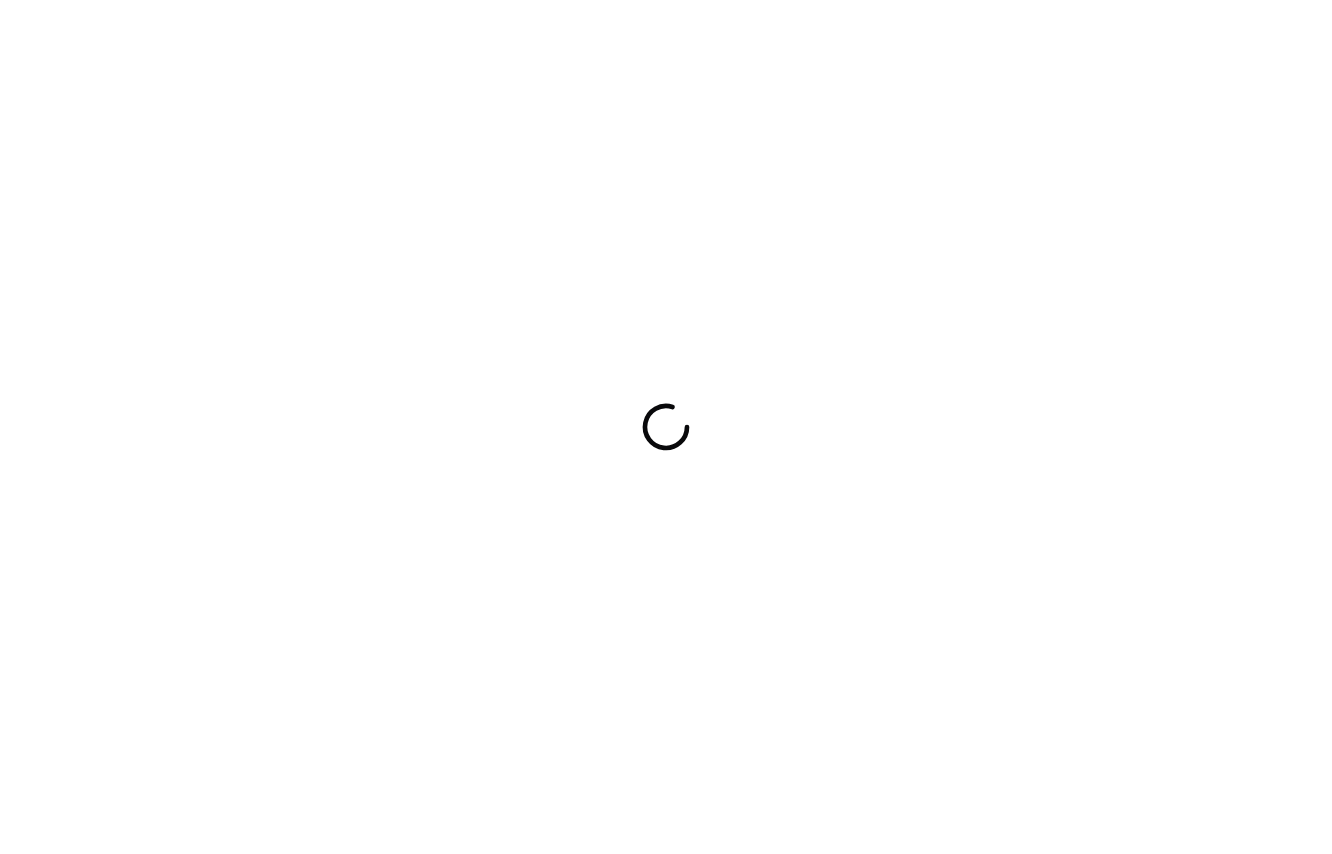 scroll, scrollTop: 0, scrollLeft: 0, axis: both 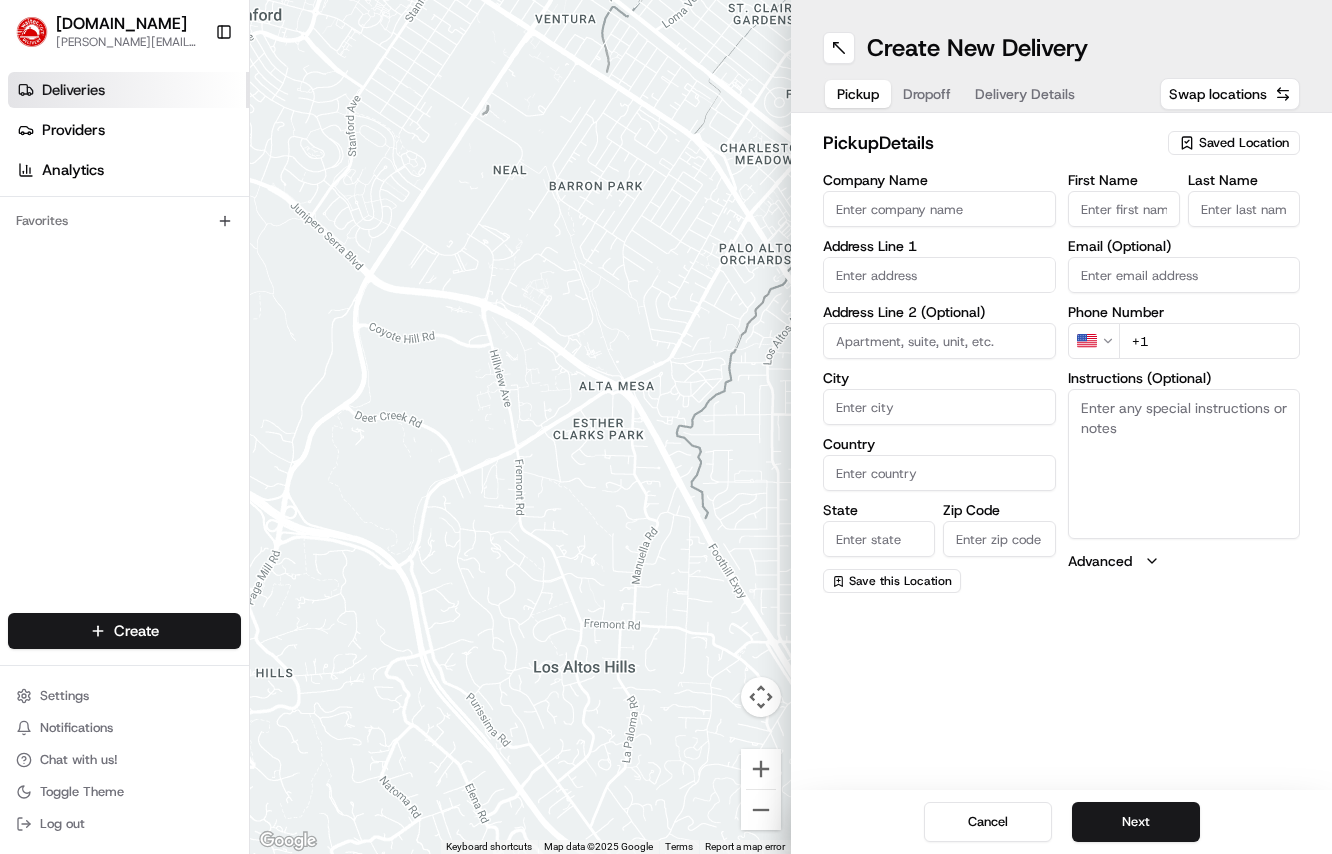 click on "Deliveries" at bounding box center (73, 90) 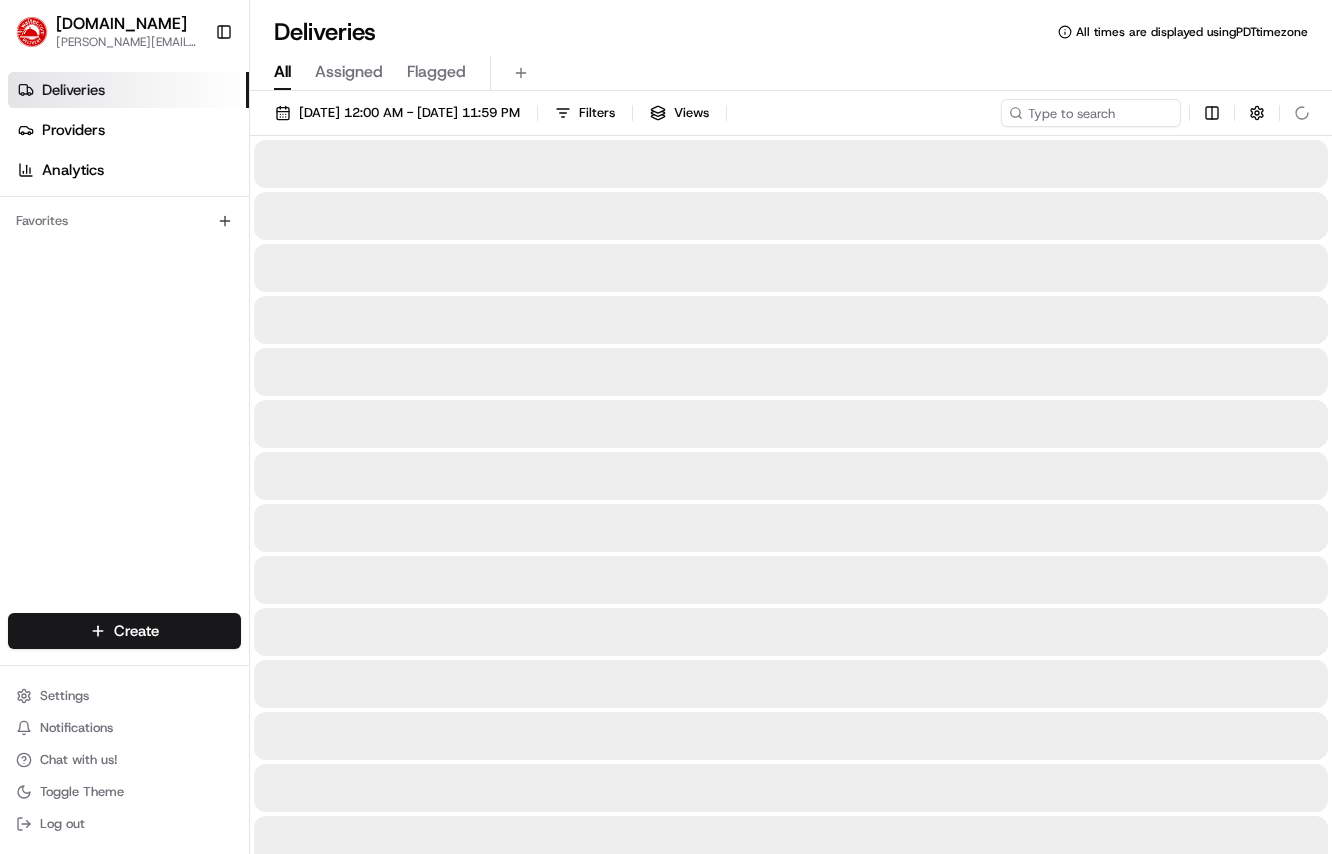 scroll, scrollTop: 0, scrollLeft: 0, axis: both 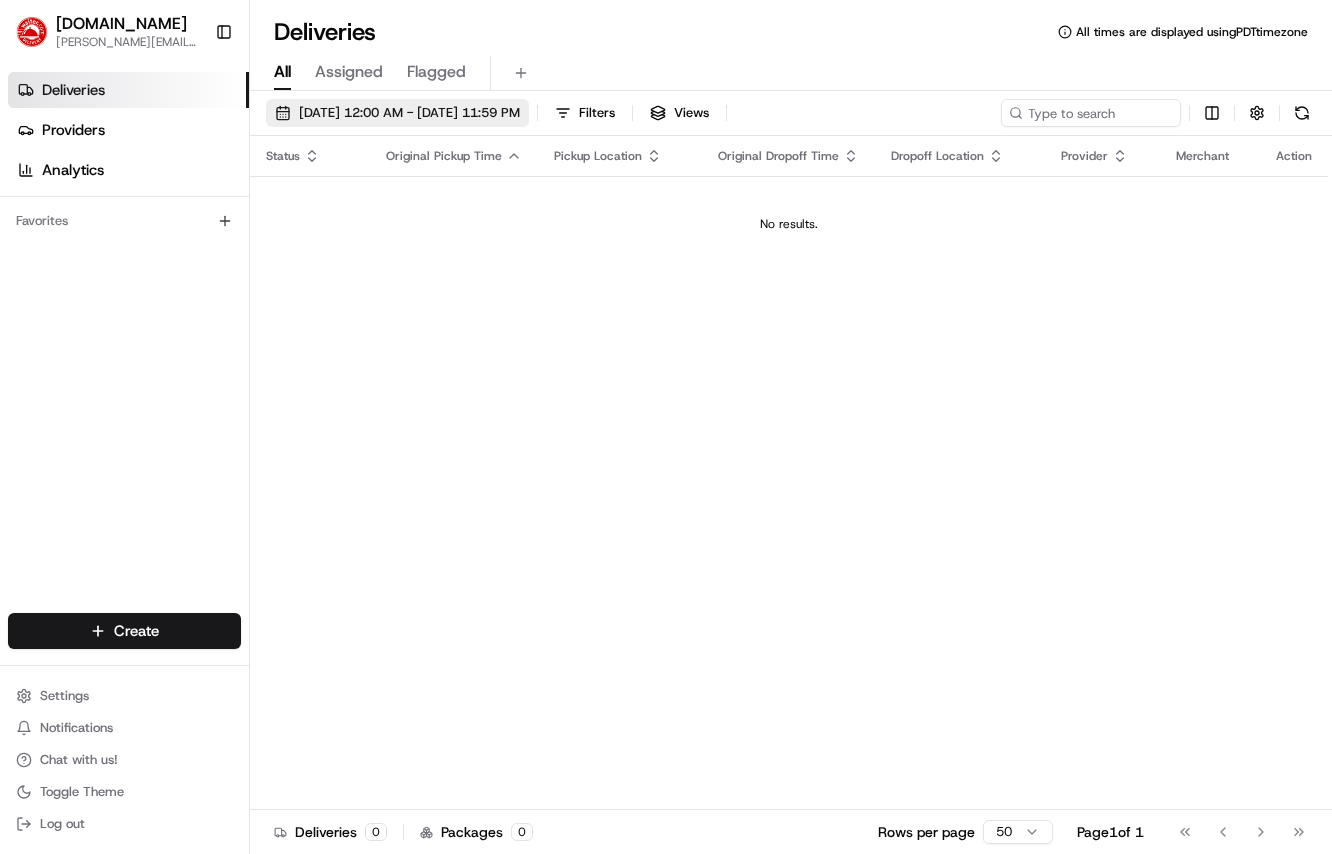 click on "[DATE] 12:00 AM - [DATE] 11:59 PM" at bounding box center [409, 113] 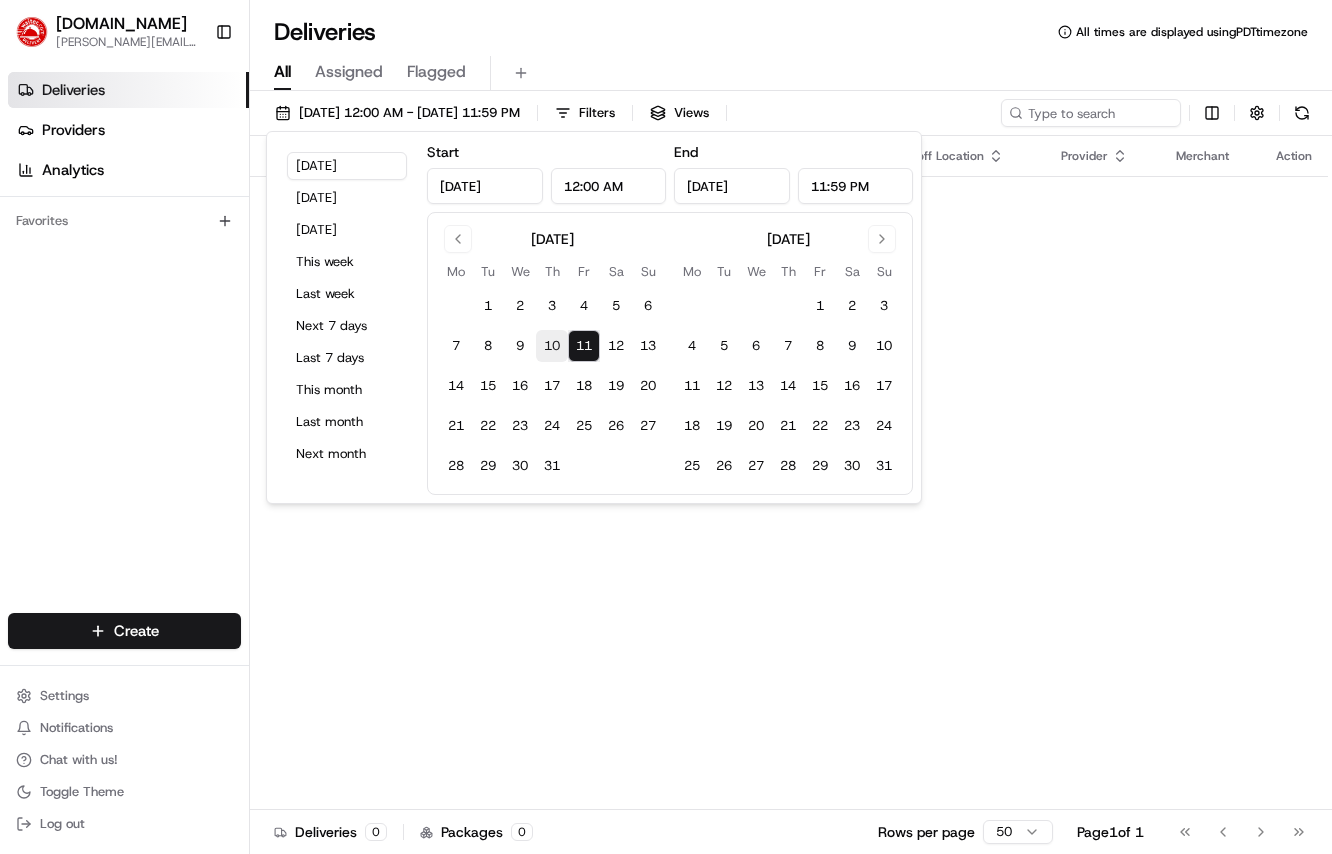 click on "10" at bounding box center [552, 346] 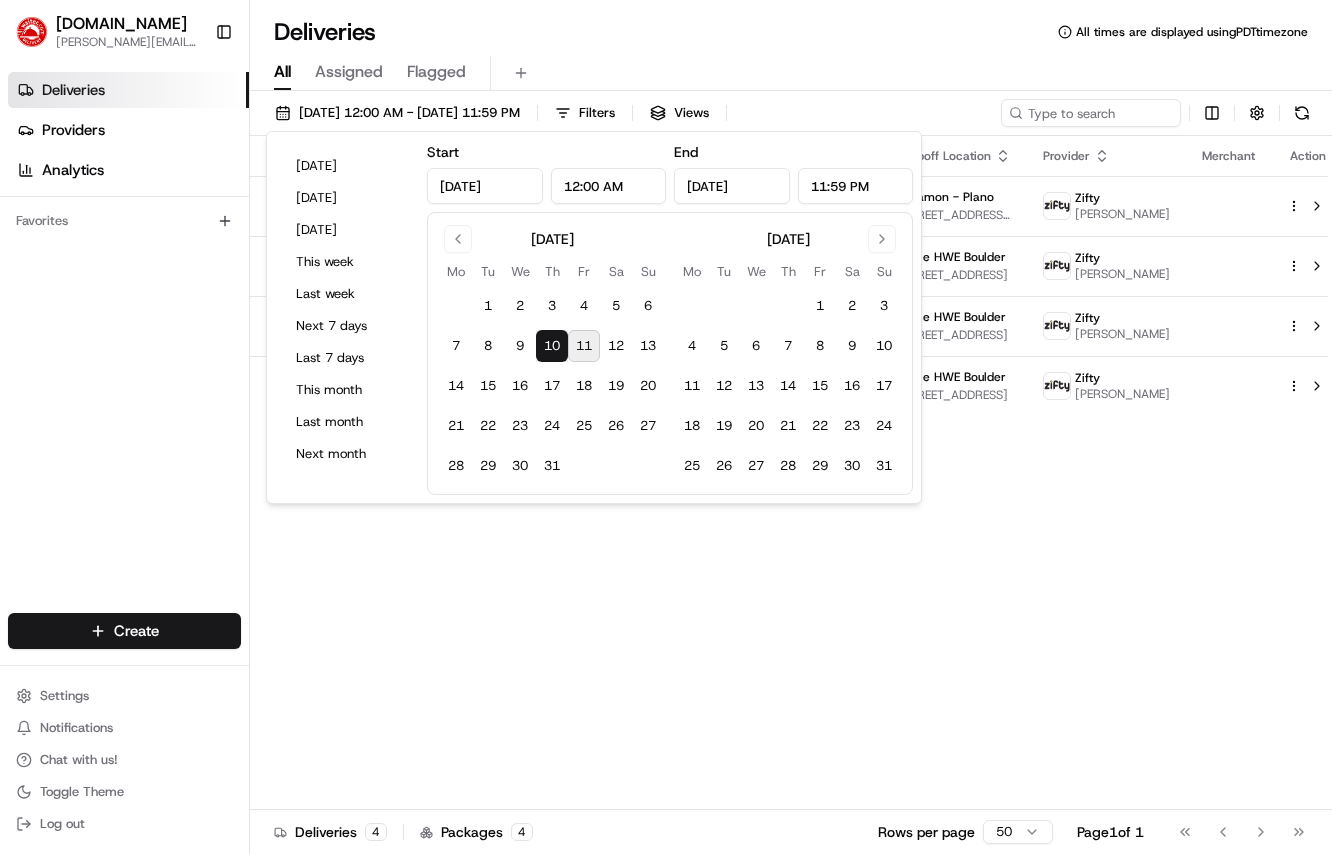 click on "Status Original Pickup Time Pickup Location Original Dropoff Time Dropoff Location Provider Merchant Action Dropoff Complete 9:15 AM [DATE] [GEOGRAPHIC_DATA][PERSON_NAME] [STREET_ADDRESS] 10:00 AM [DATE] Gigamon - Plano [STREET_ADDRESS][PERSON_NAME] Zifty [PERSON_NAME] Dropoff Complete 5:15 PM [DATE] Ginger Pig [STREET_ADDRESS] 6:10 PM [DATE][GEOGRAPHIC_DATA] [STREET_ADDRESS] Zifty [PERSON_NAME] Dropoff Complete 5:15 PM [DATE] [GEOGRAPHIC_DATA] [STREET_ADDRESS] 6:10 PM [DATE][GEOGRAPHIC_DATA] [STREET_ADDRESS] Zifty [PERSON_NAME] Dropoff Complete 5:15 PM [DATE] Leaf Vegetarian Restaurant [STREET_ADDRESS] 6:10 PM [DATE][GEOGRAPHIC_DATA][STREET_ADDRESS] Zifty Akinyele Fadase" at bounding box center [797, 473] 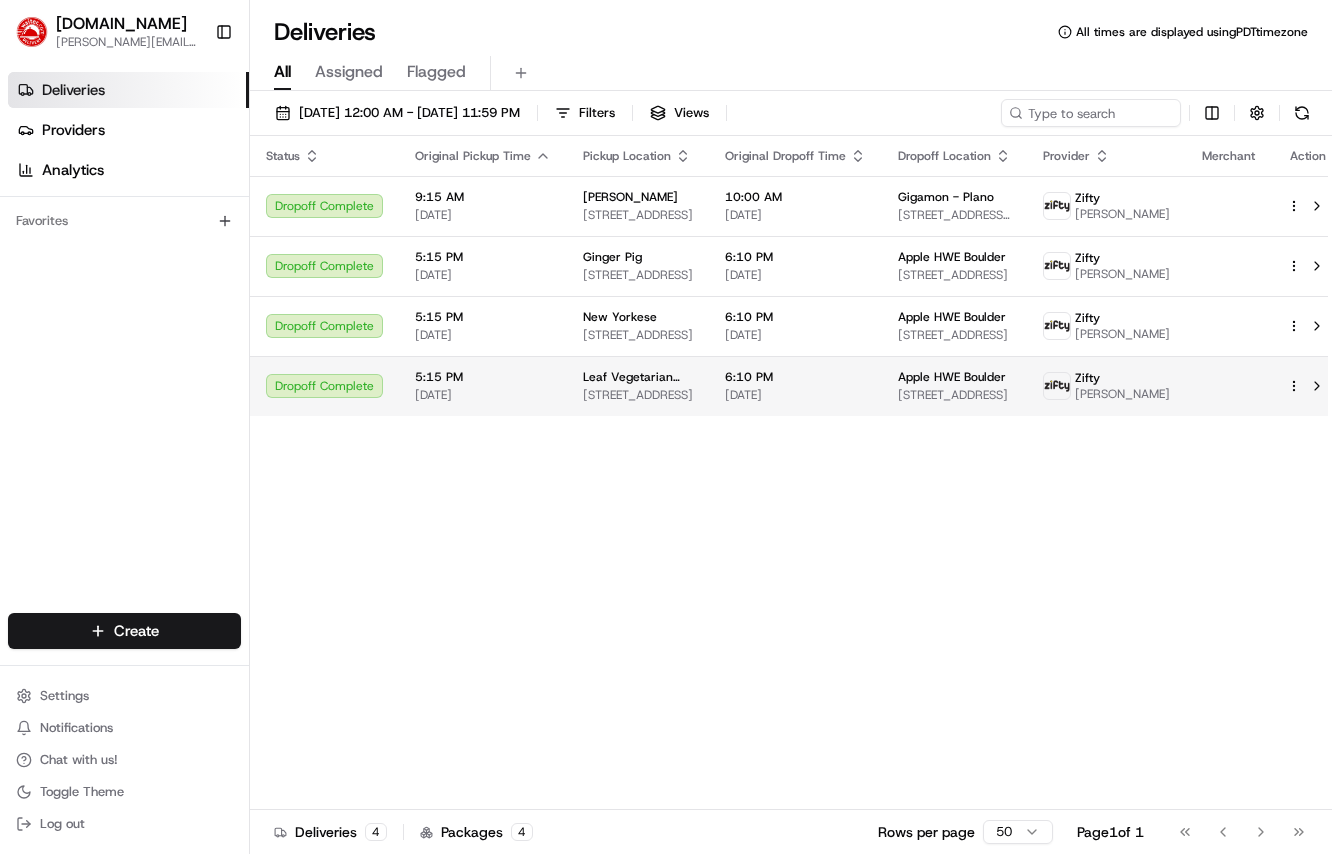 click on "5:15 PM [DATE]" at bounding box center [483, 386] 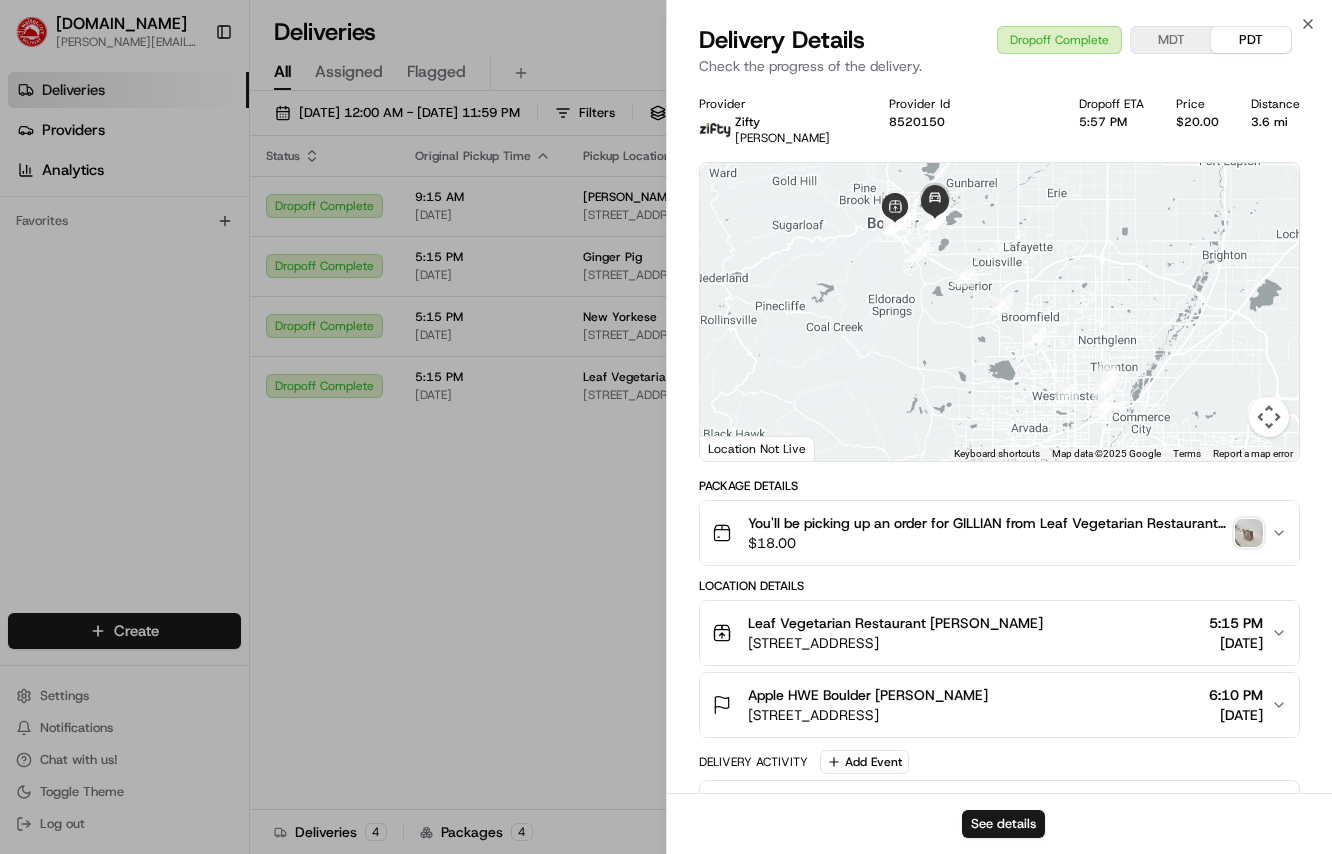 click on "[STREET_ADDRESS]" at bounding box center [895, 643] 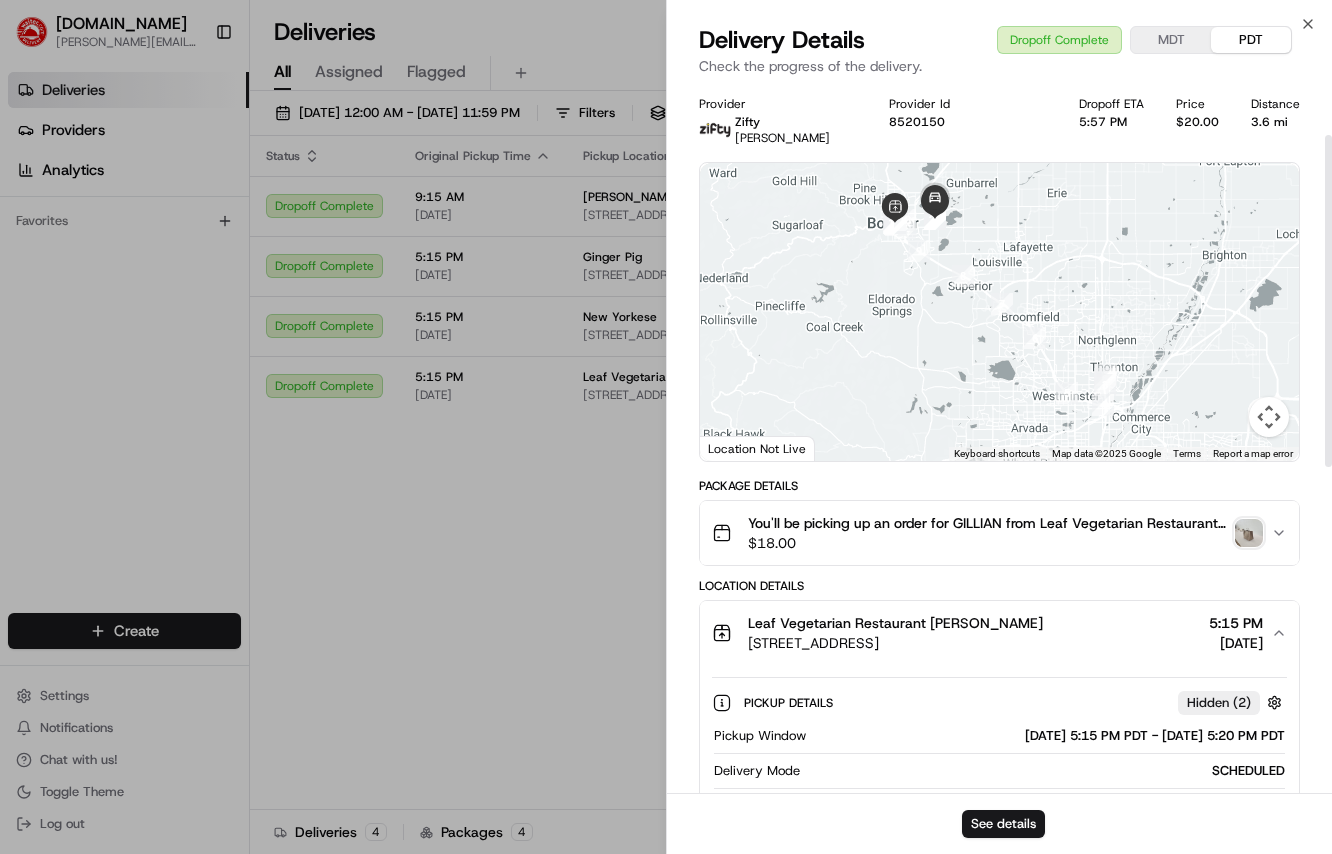 scroll, scrollTop: 645, scrollLeft: 0, axis: vertical 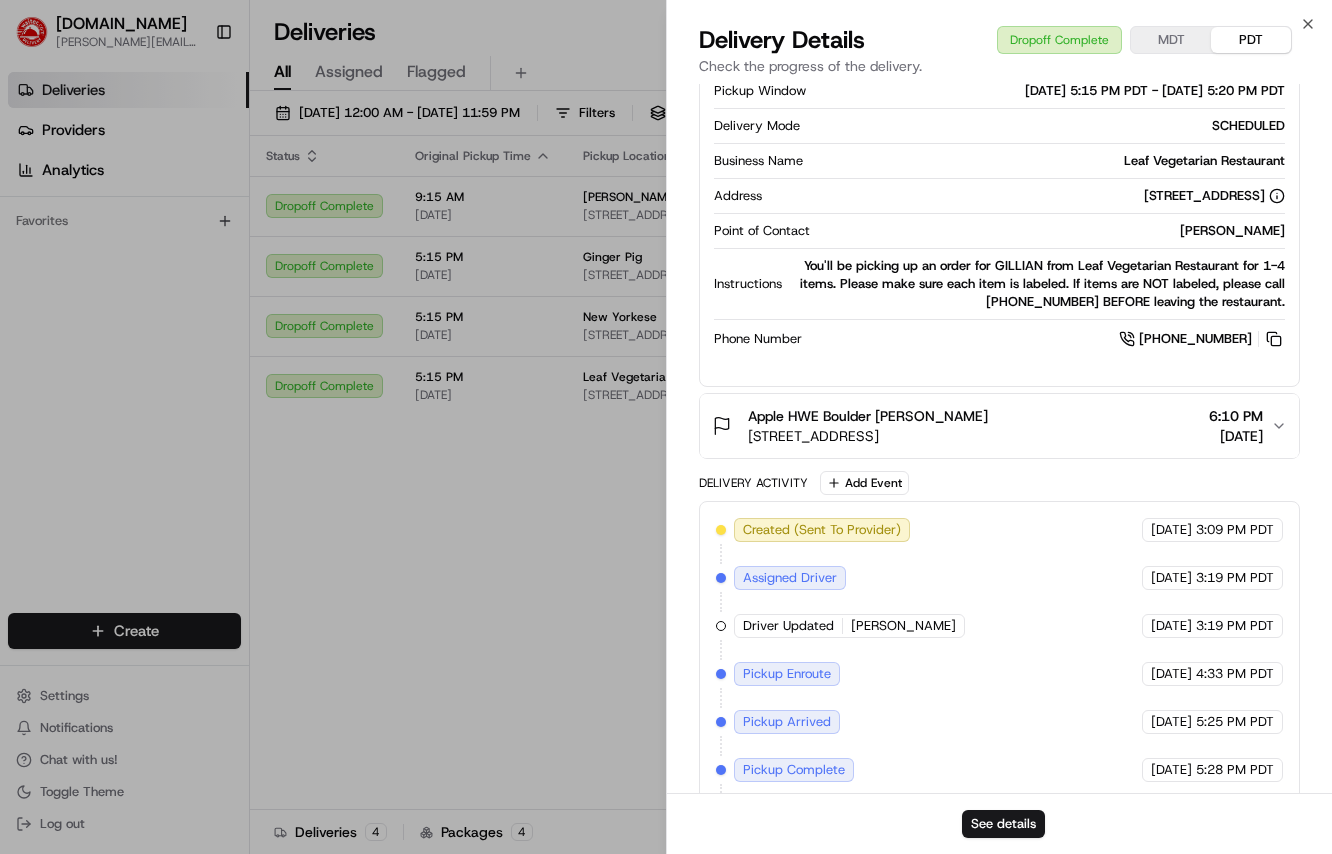 click on "You'll be picking up an order for GILLIAN from Leaf Vegetarian Restaurant for 1-4 items. Please make sure each item is labeled. If items are NOT labeled, please call [PHONE_NUMBER] BEFORE leaving the restaurant." at bounding box center [1037, 284] 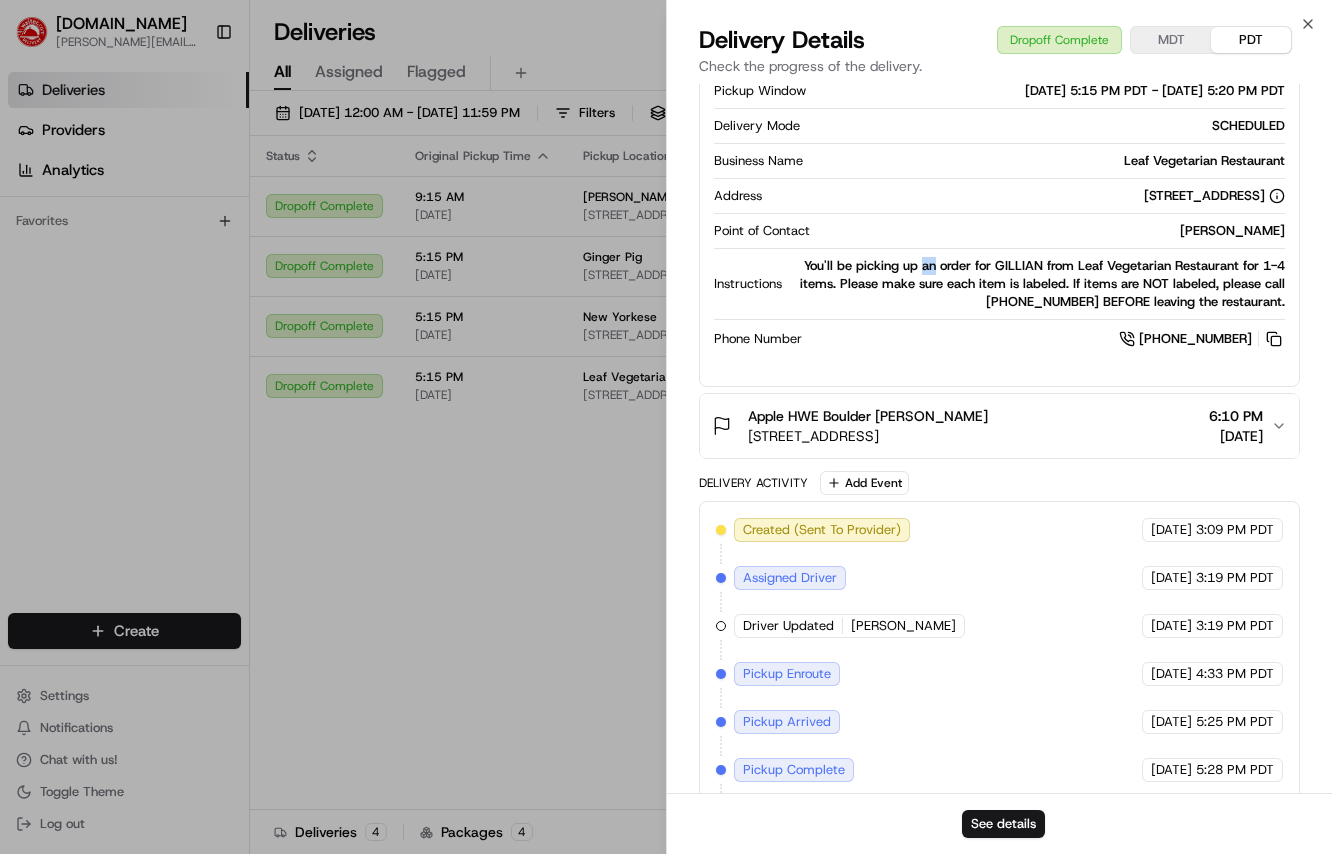 click on "You'll be picking up an order for GILLIAN from Leaf Vegetarian Restaurant for 1-4 items. Please make sure each item is labeled. If items are NOT labeled, please call [PHONE_NUMBER] BEFORE leaving the restaurant." at bounding box center (1037, 284) 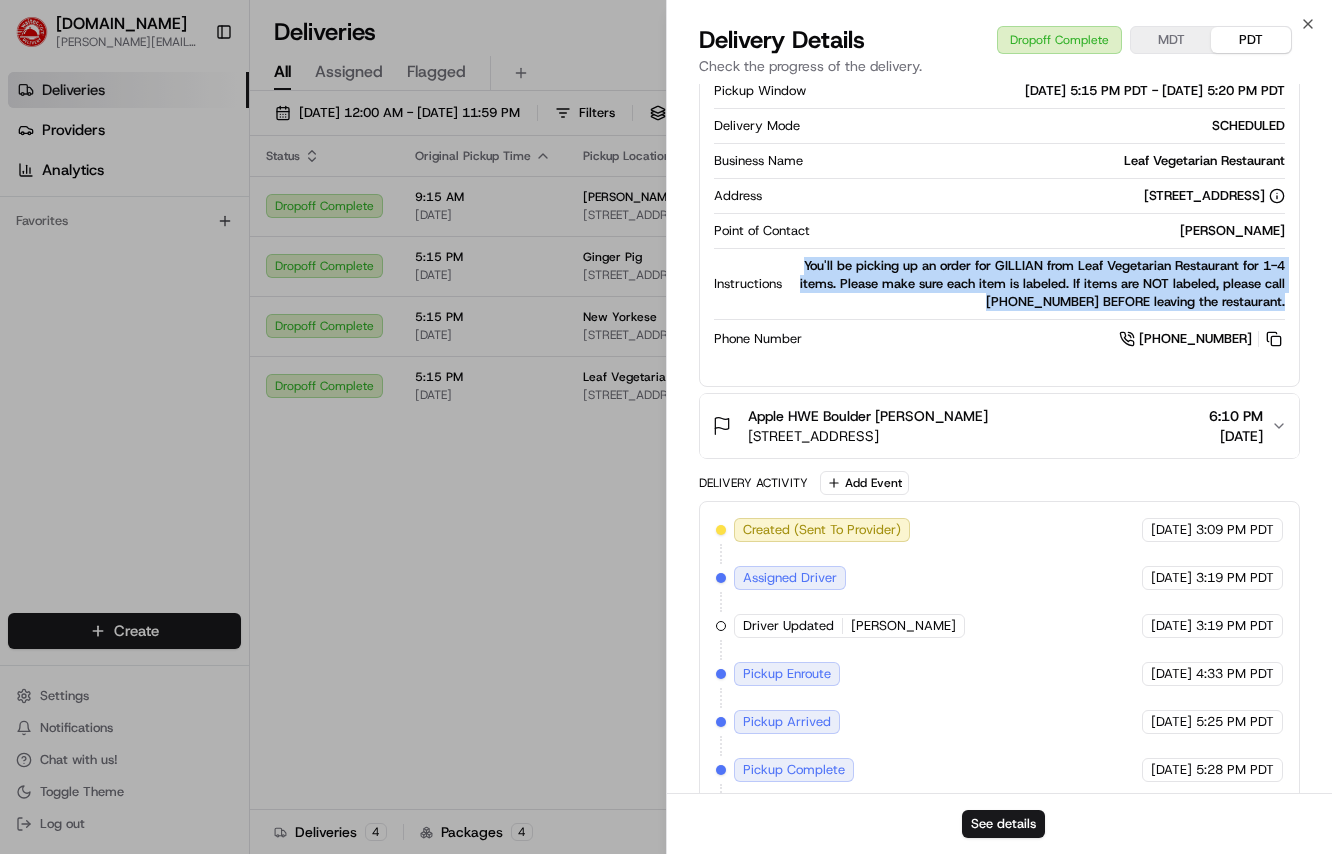 click on "You'll be picking up an order for GILLIAN from Leaf Vegetarian Restaurant for 1-4 items. Please make sure each item is labeled. If items are NOT labeled, please call [PHONE_NUMBER] BEFORE leaving the restaurant." at bounding box center [1037, 284] 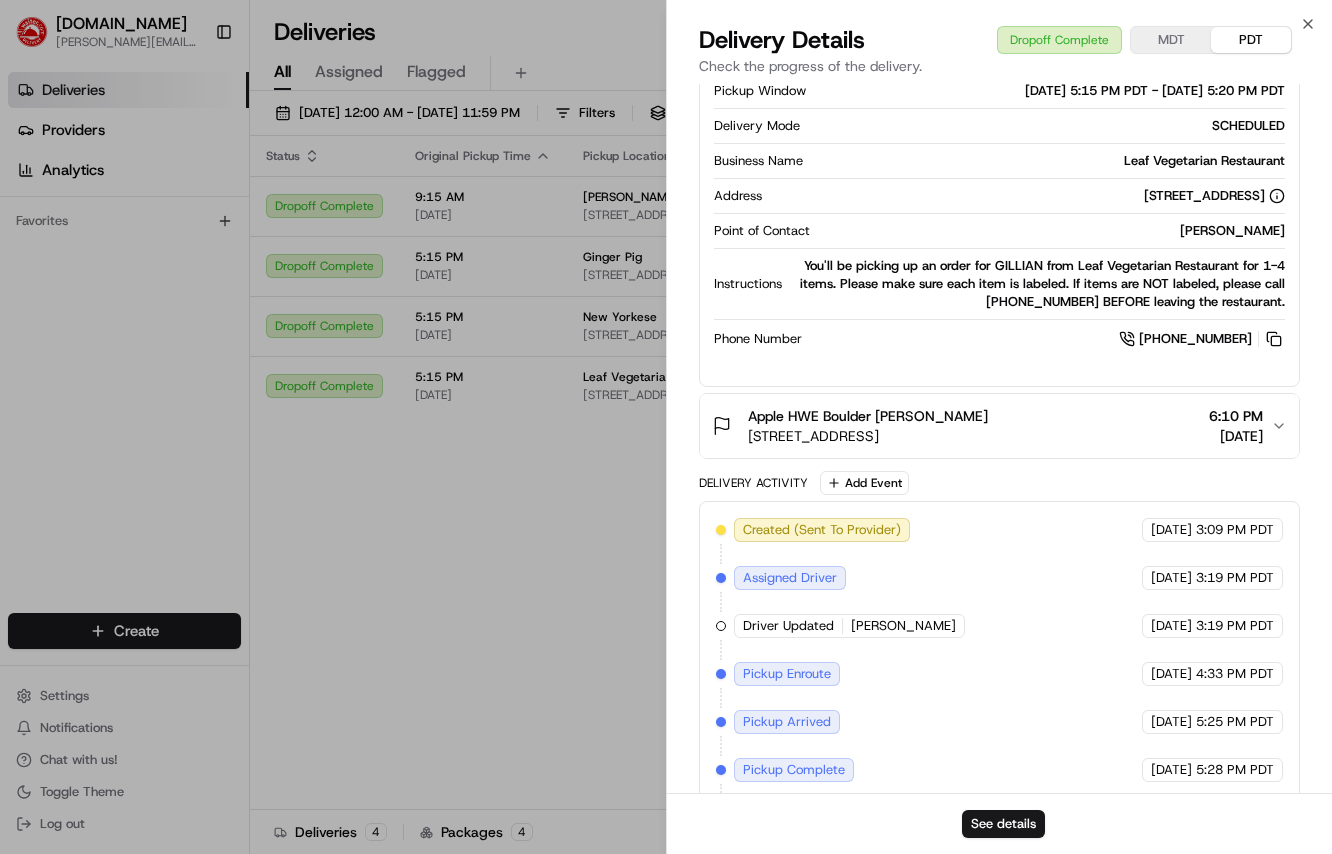 click on "Apple HWE Boulder [PERSON_NAME]" at bounding box center (868, 416) 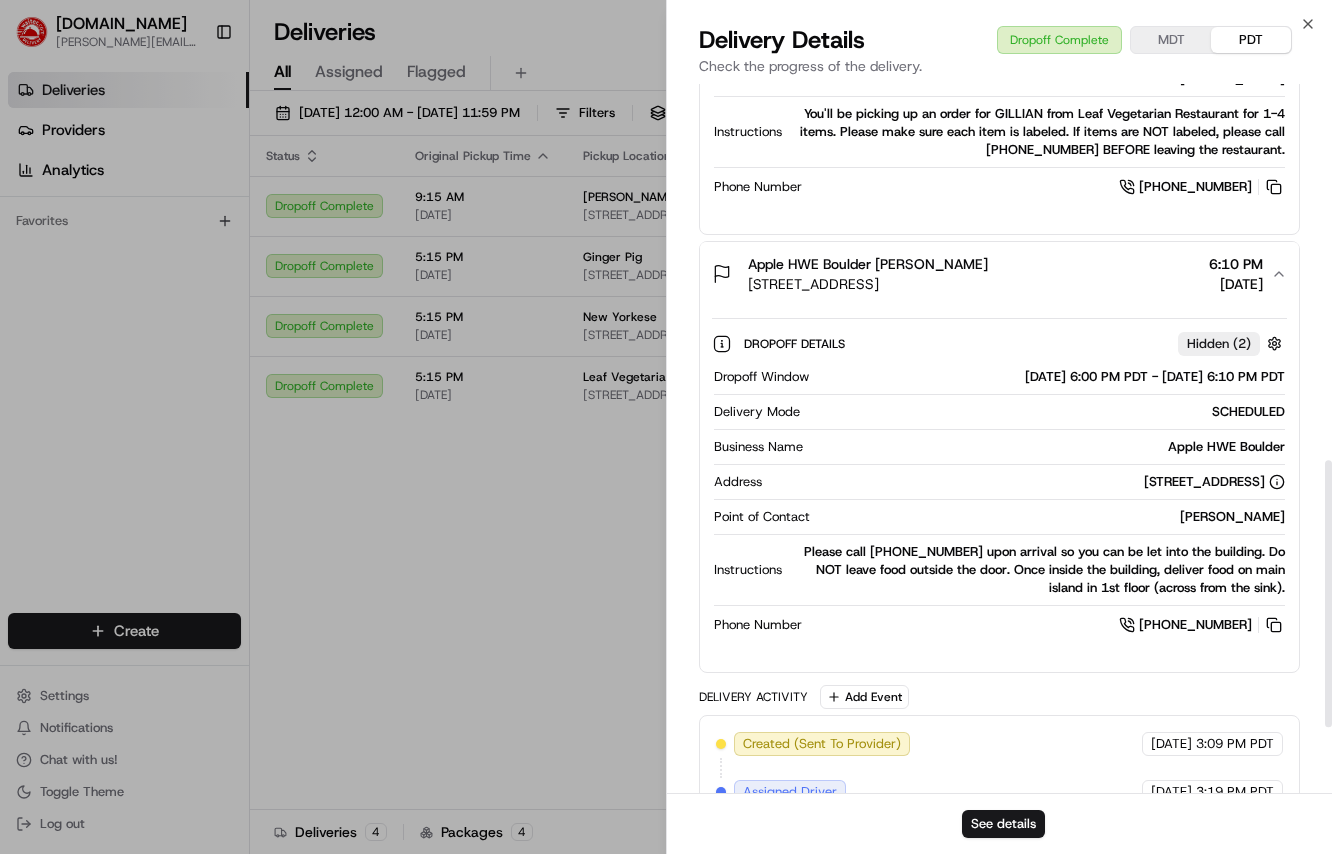 scroll, scrollTop: 1000, scrollLeft: 0, axis: vertical 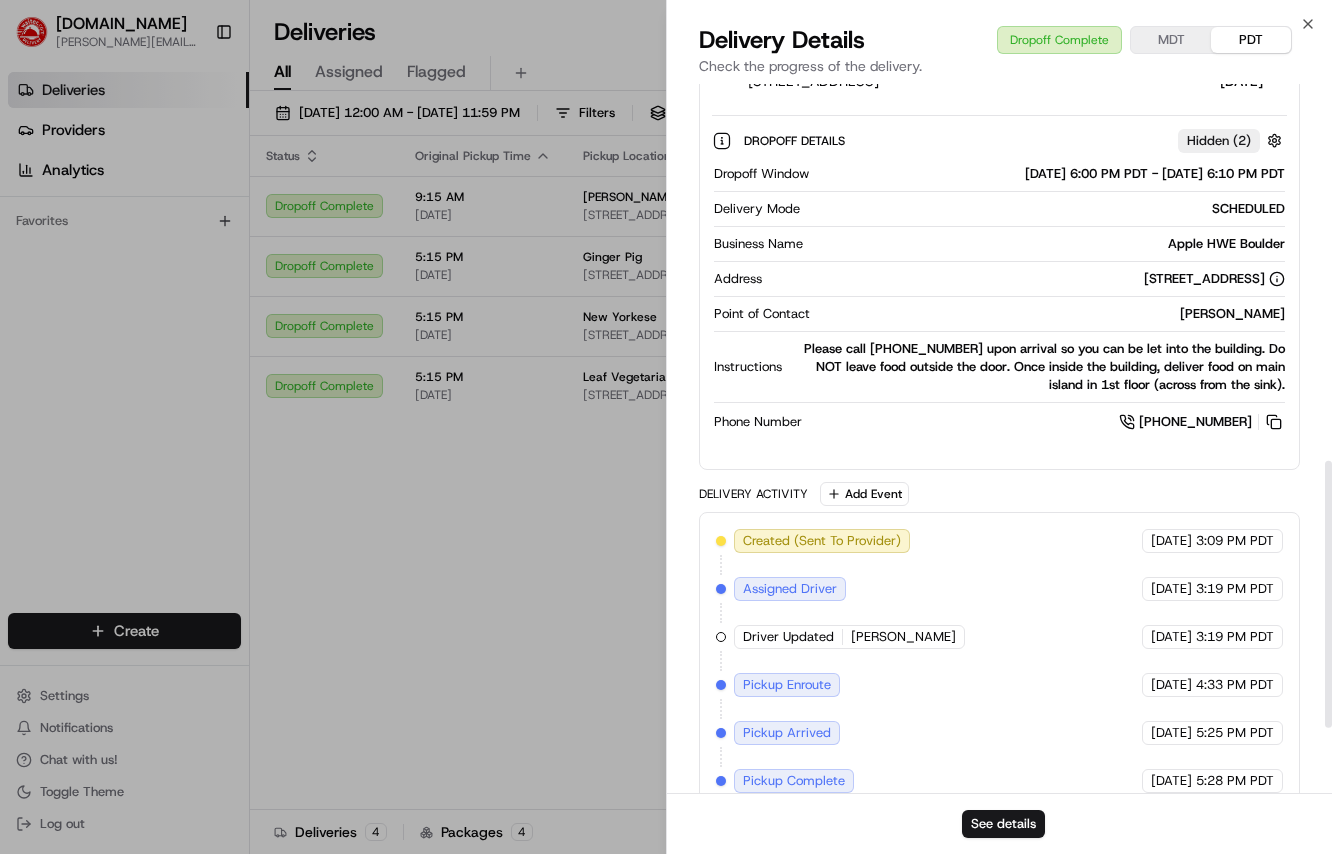 click on "Please call [PHONE_NUMBER] upon arrival so you can be let into the building. Do NOT leave food outside the door. Once inside the building, deliver food on main island in 1st floor (across from the sink)." at bounding box center [1037, 367] 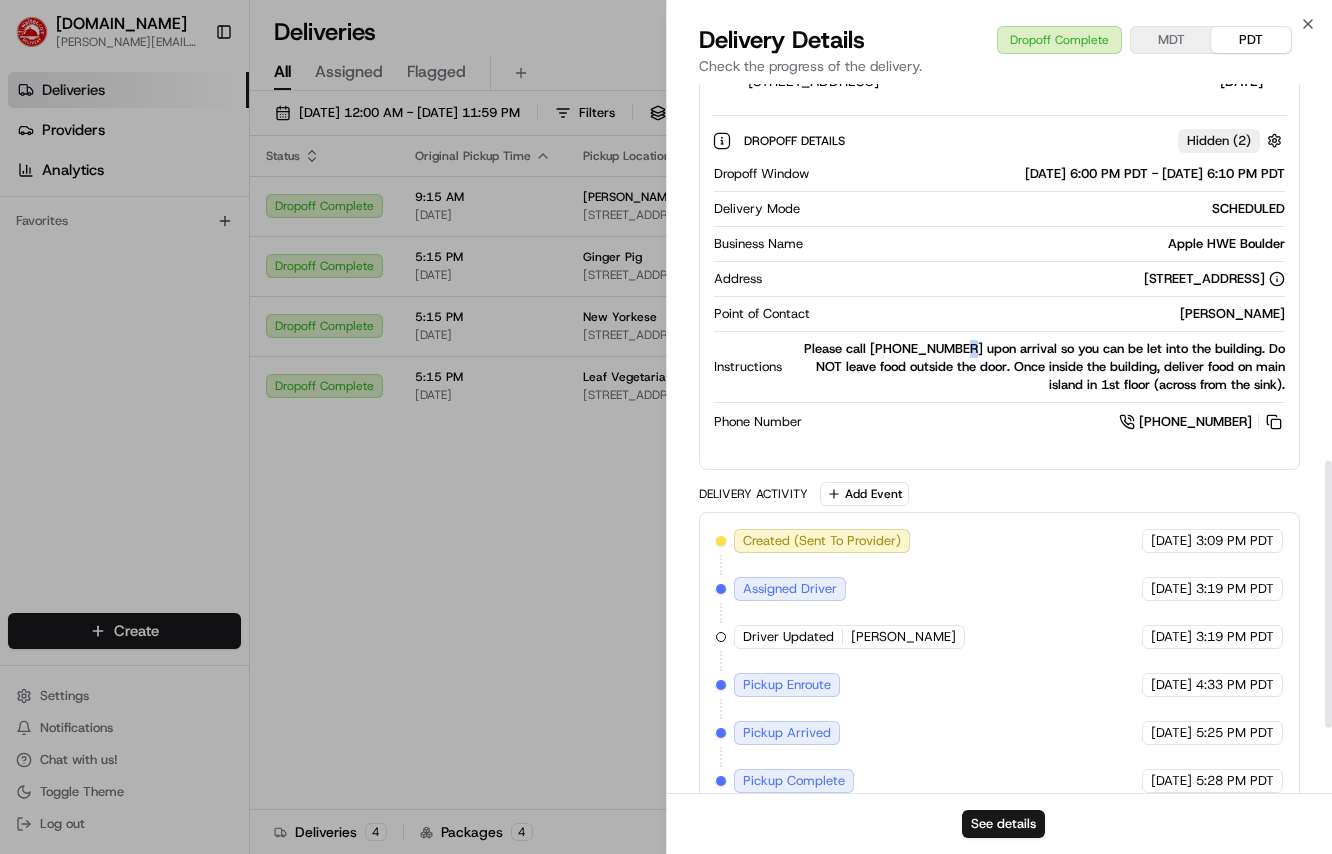 click on "Please call [PHONE_NUMBER] upon arrival so you can be let into the building. Do NOT leave food outside the door. Once inside the building, deliver food on main island in 1st floor (across from the sink)." at bounding box center (1037, 367) 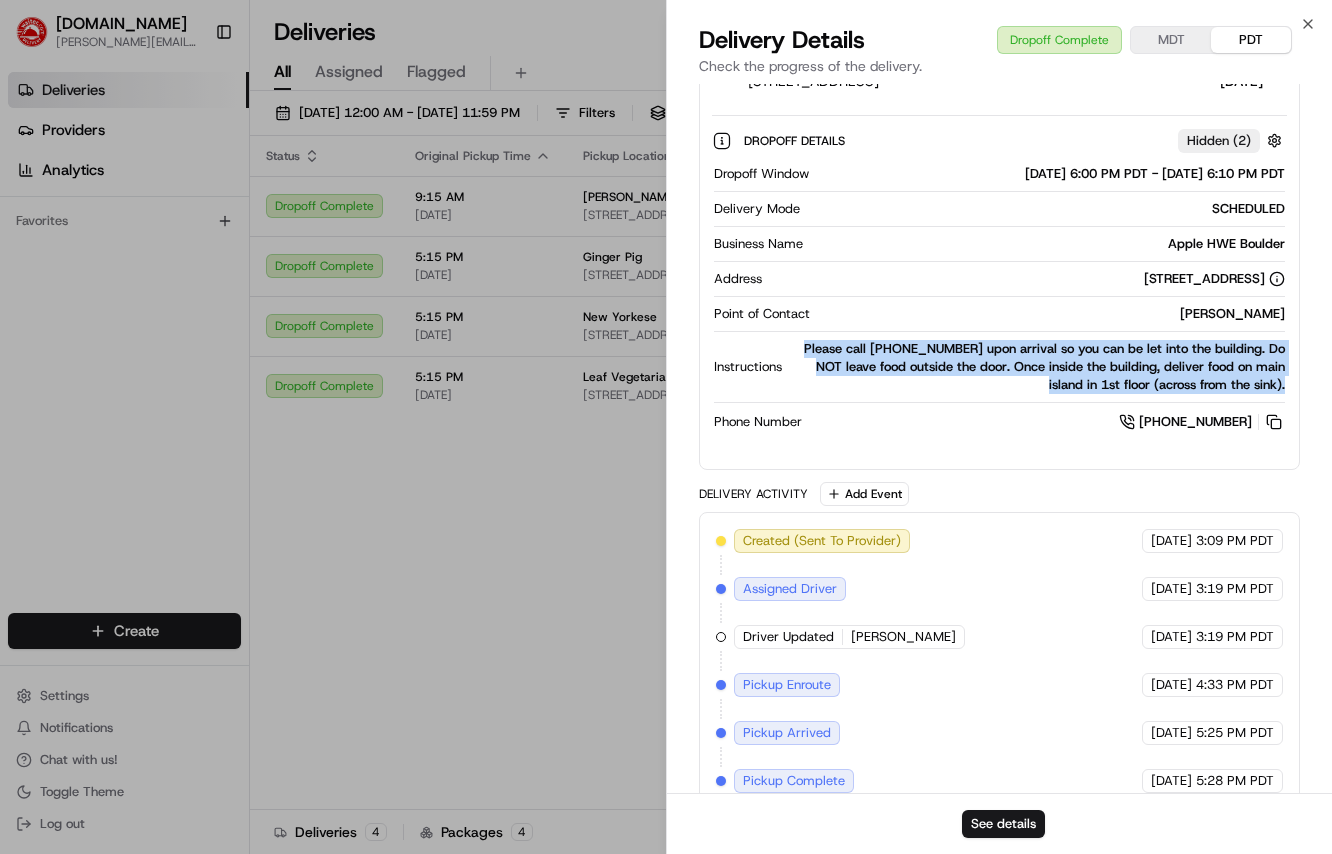 click on "Please call [PHONE_NUMBER] upon arrival so you can be let into the building. Do NOT leave food outside the door. Once inside the building, deliver food on main island in 1st floor (across from the sink)." at bounding box center [1037, 367] 